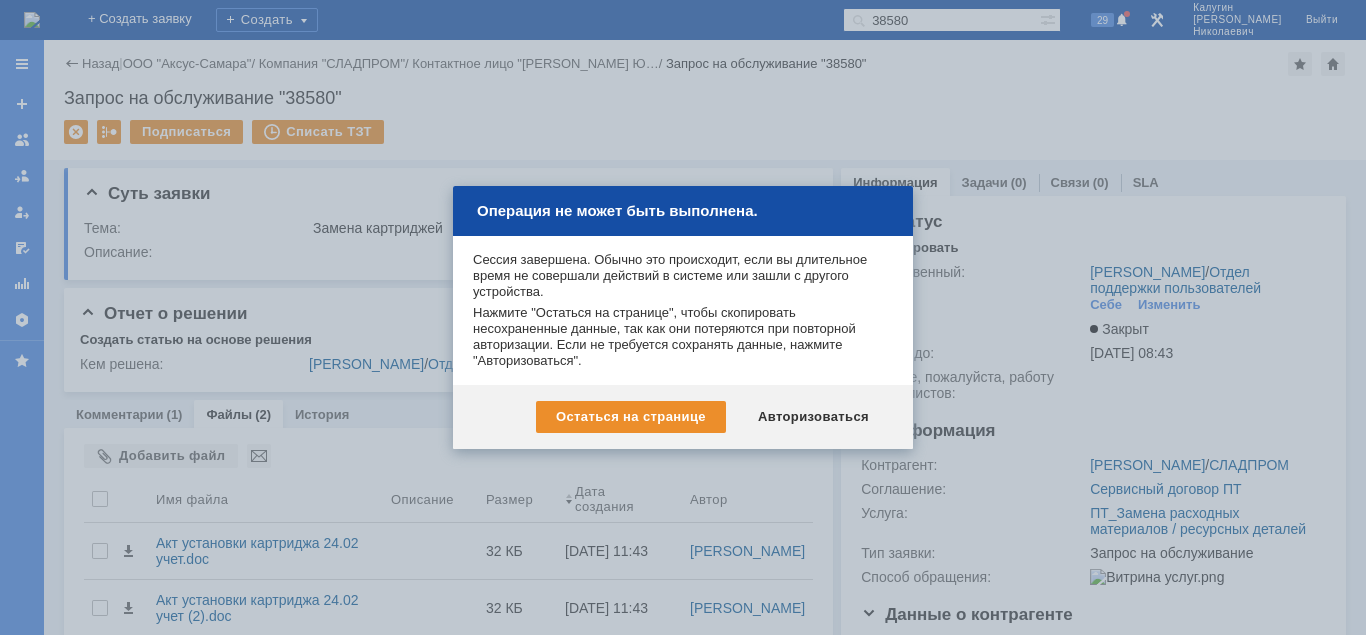 scroll, scrollTop: 0, scrollLeft: 0, axis: both 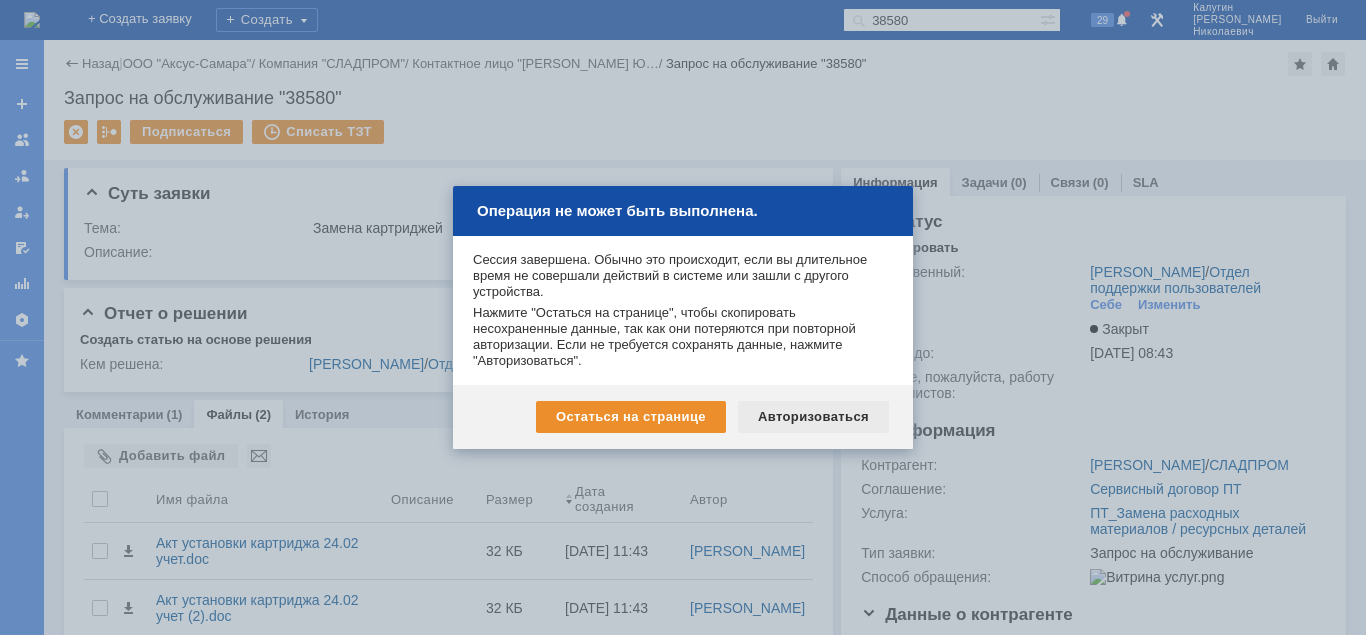 click on "Авторизоваться" at bounding box center (813, 417) 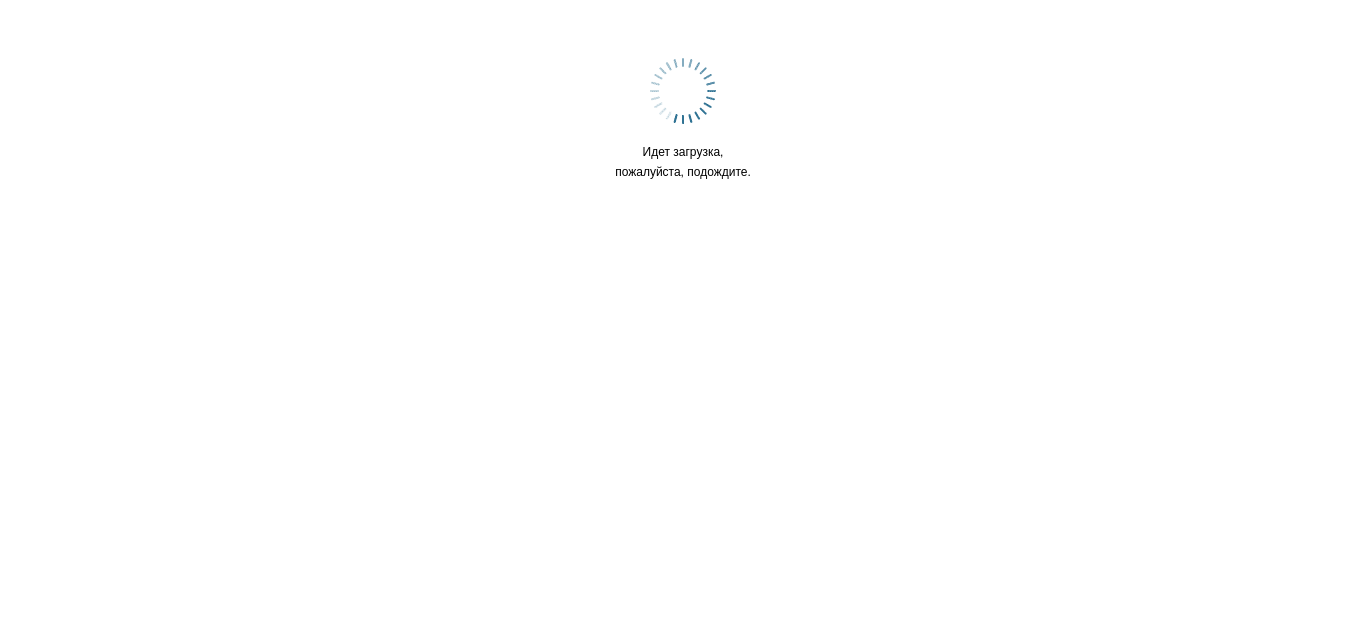 scroll, scrollTop: 0, scrollLeft: 0, axis: both 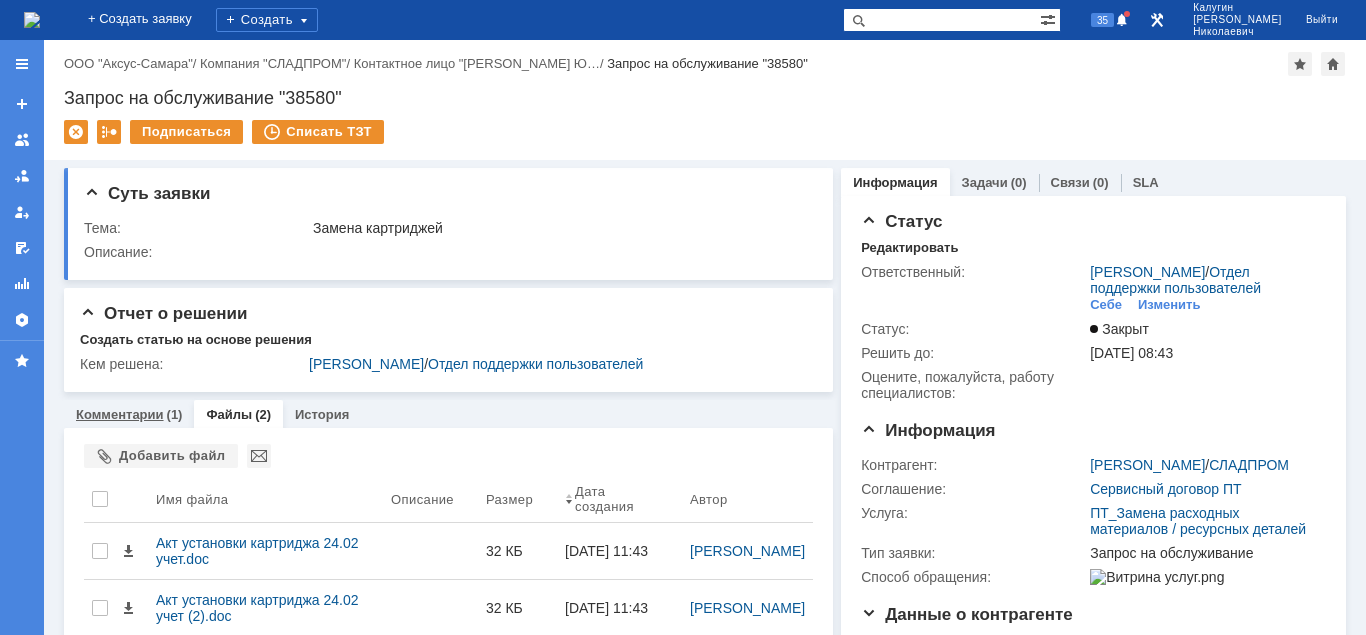 click on "Комментарии" at bounding box center (120, 414) 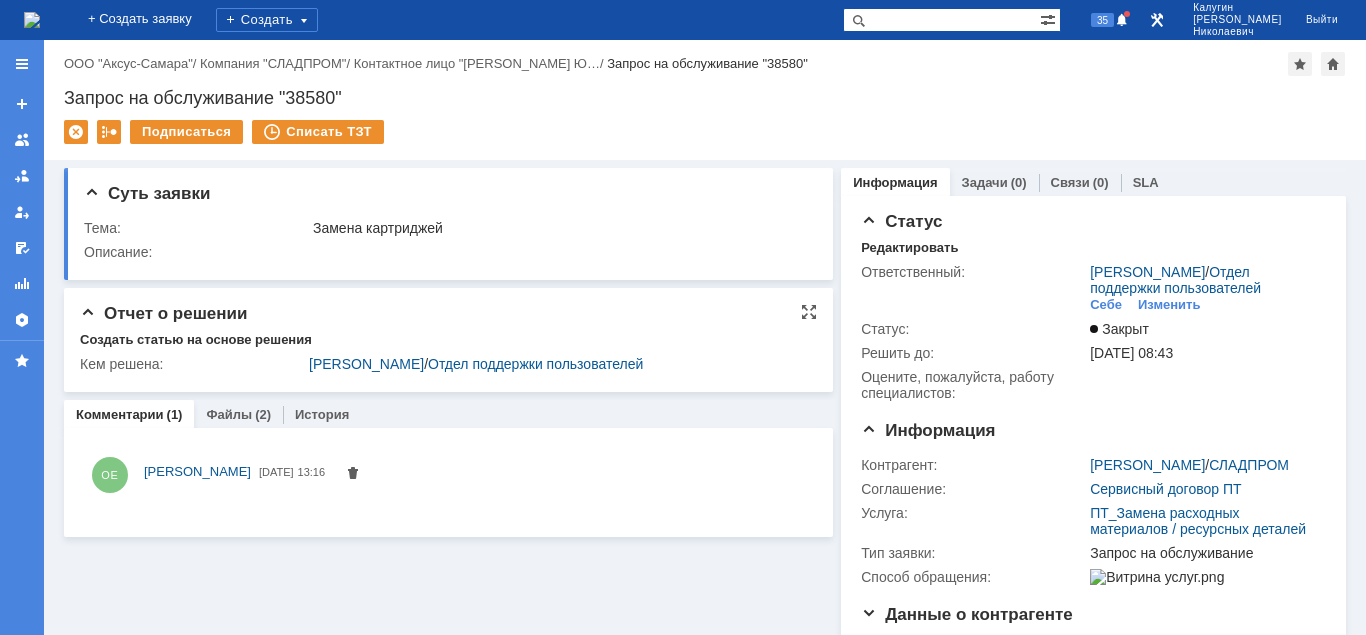 scroll, scrollTop: 0, scrollLeft: 0, axis: both 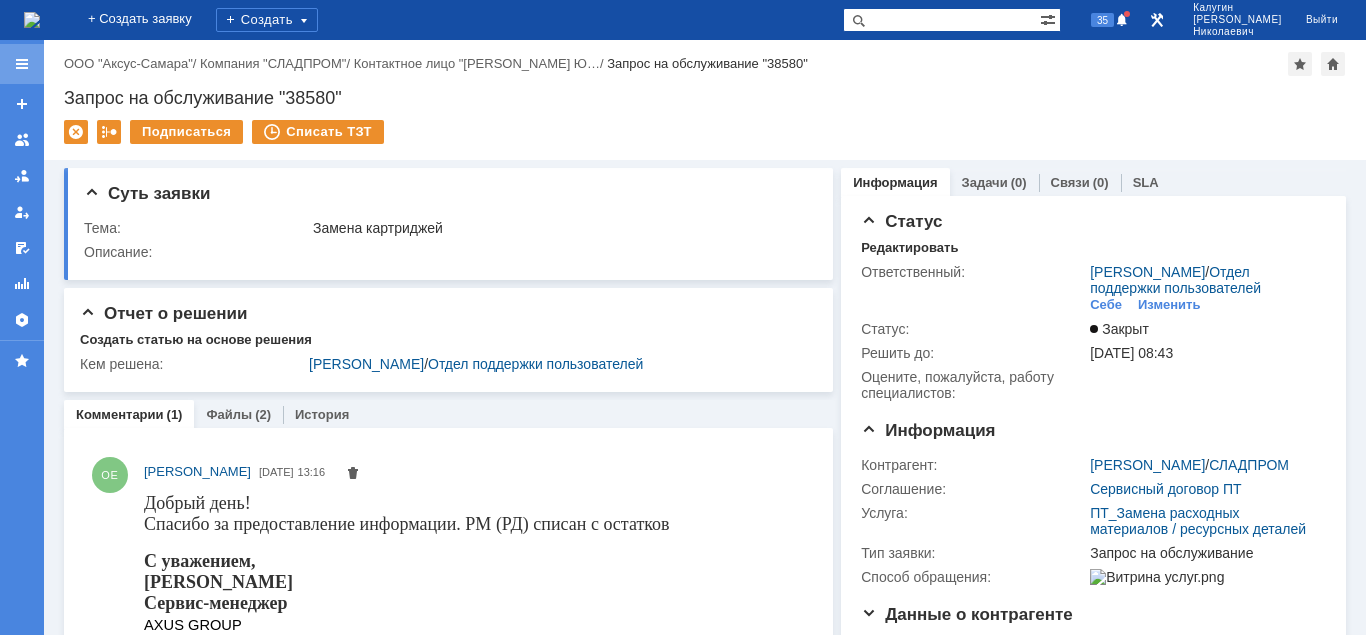 click at bounding box center (22, 64) 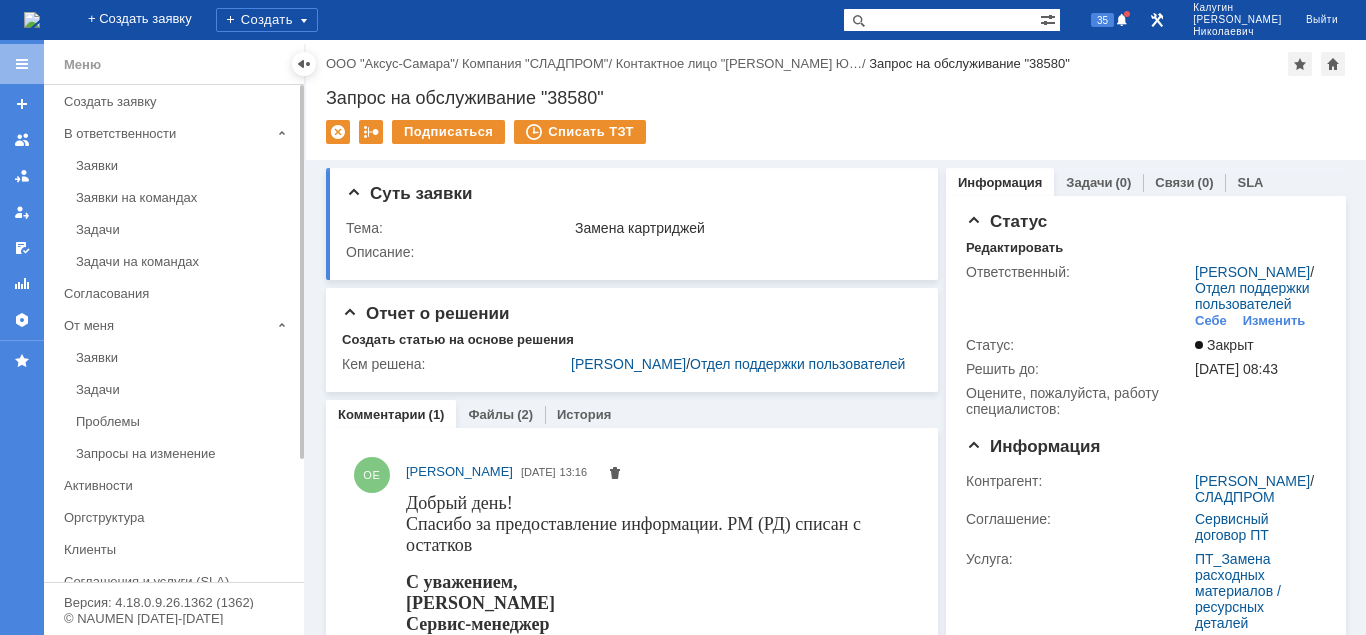 drag, startPoint x: 102, startPoint y: 164, endPoint x: 184, endPoint y: 140, distance: 85.44004 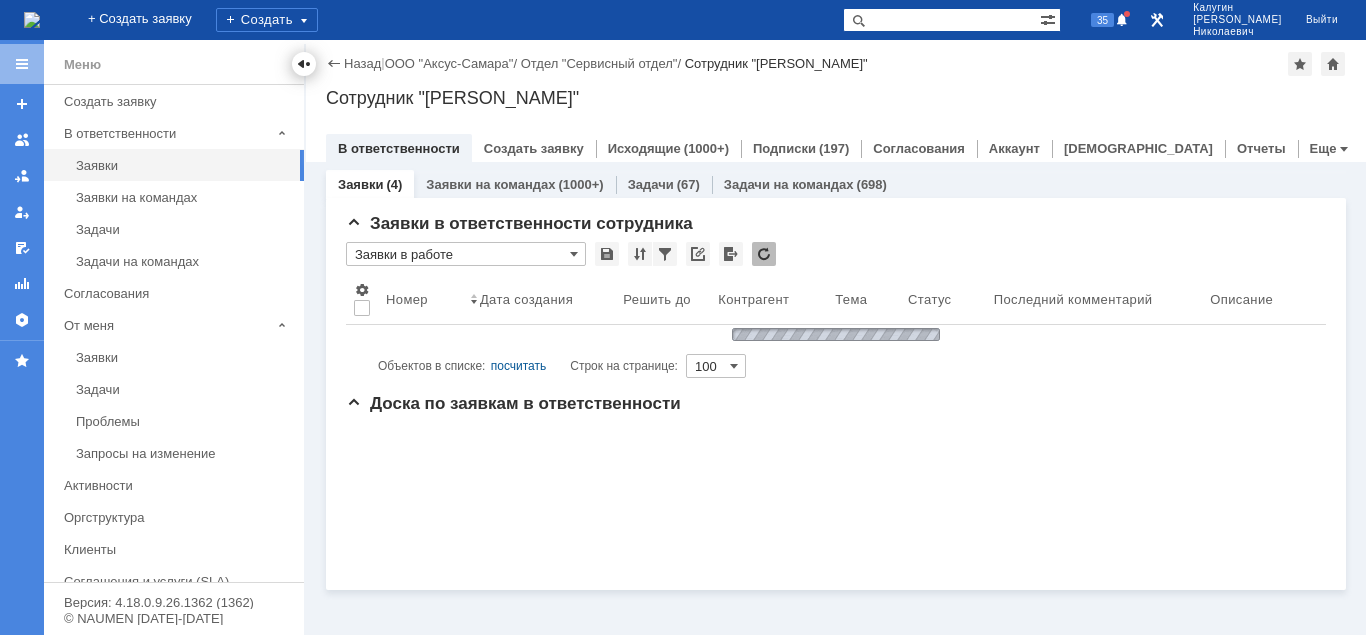 click at bounding box center (304, 64) 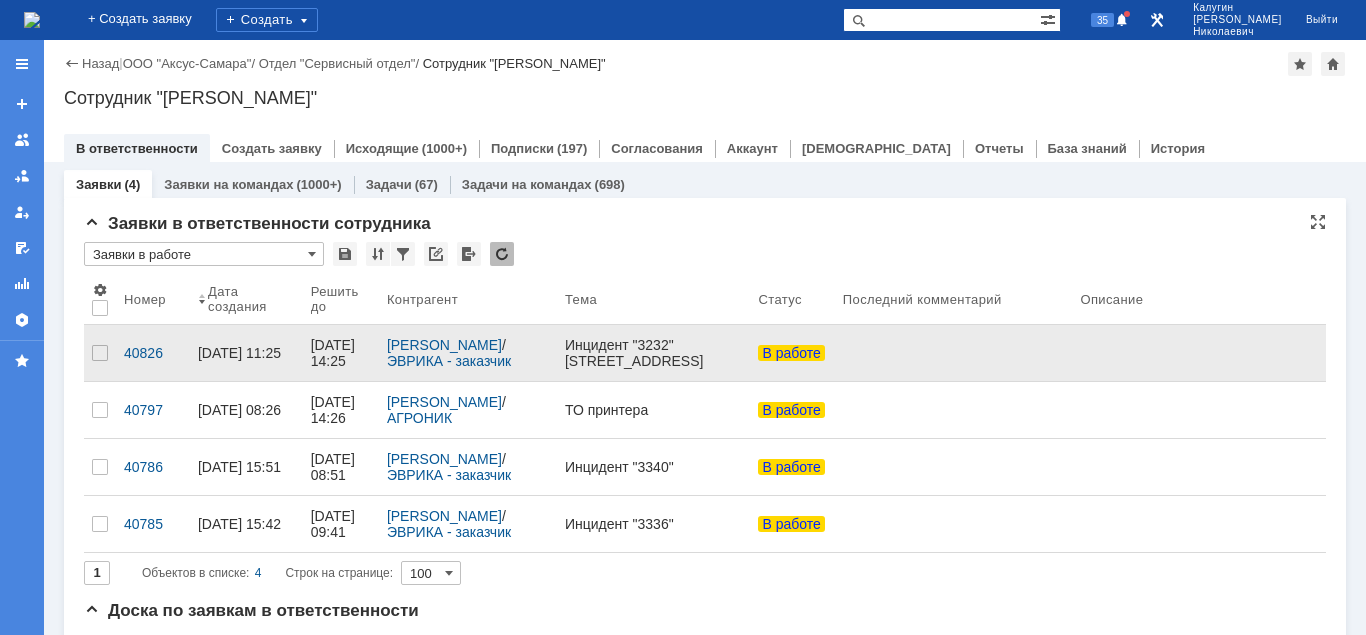 scroll, scrollTop: 0, scrollLeft: 0, axis: both 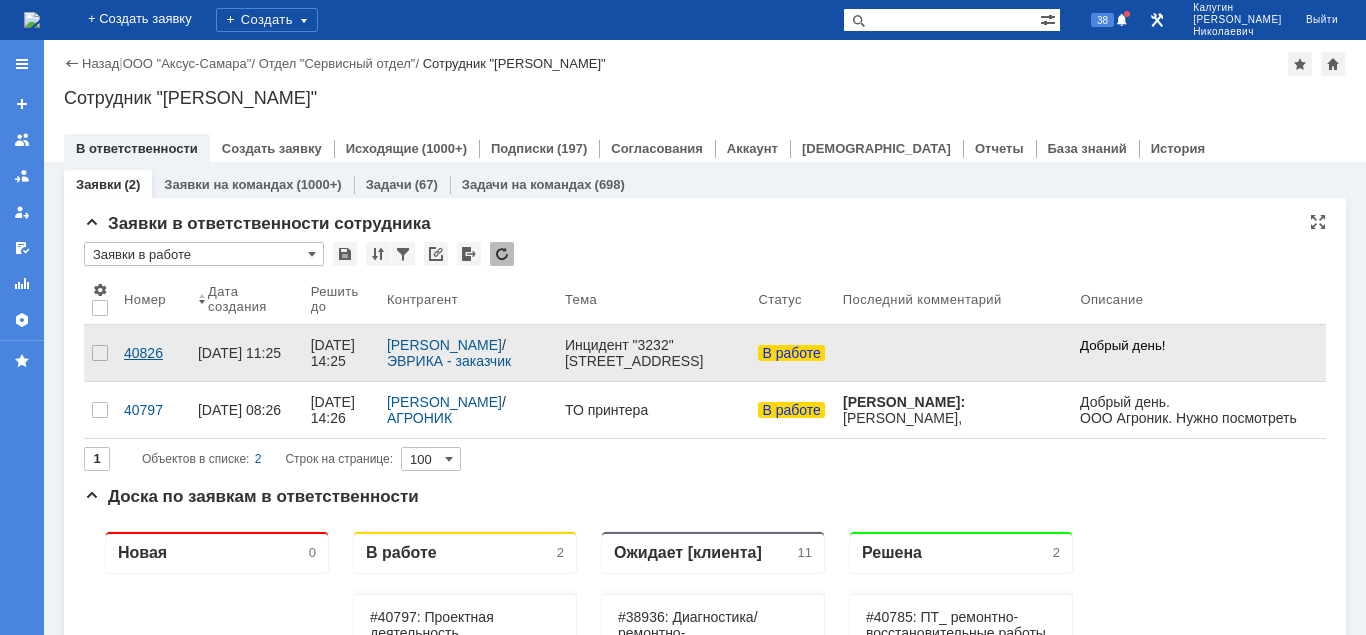 click on "40826" at bounding box center [153, 353] 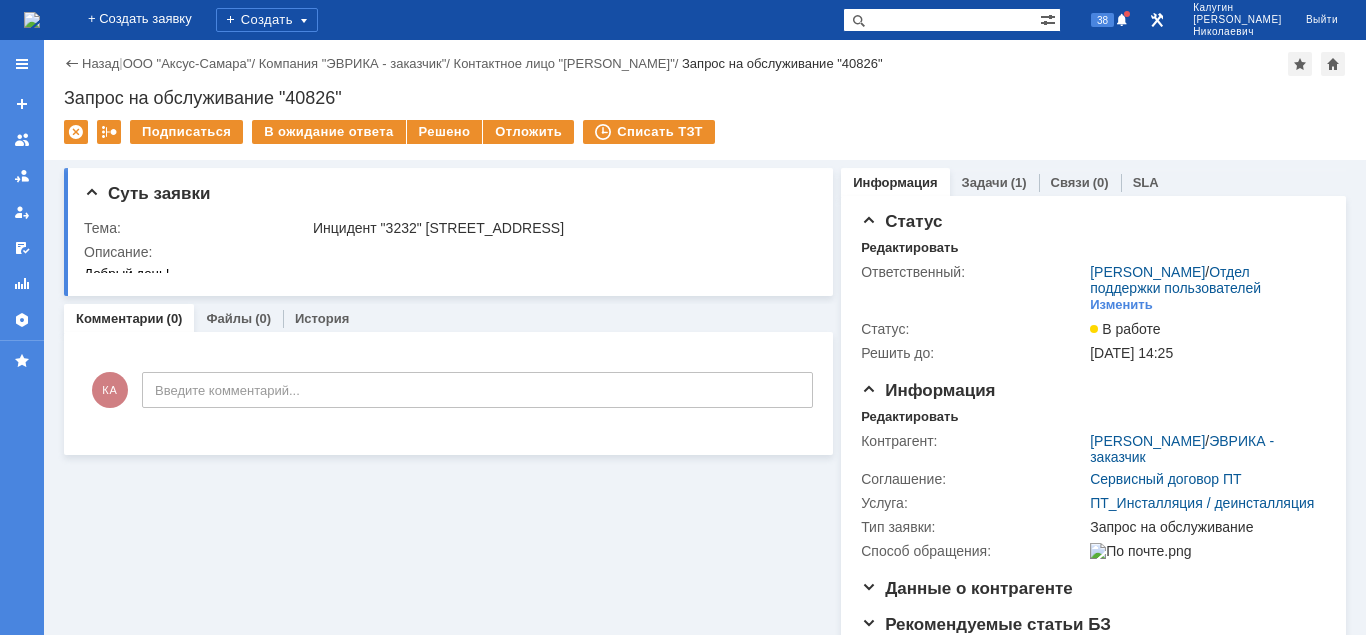 scroll, scrollTop: 0, scrollLeft: 0, axis: both 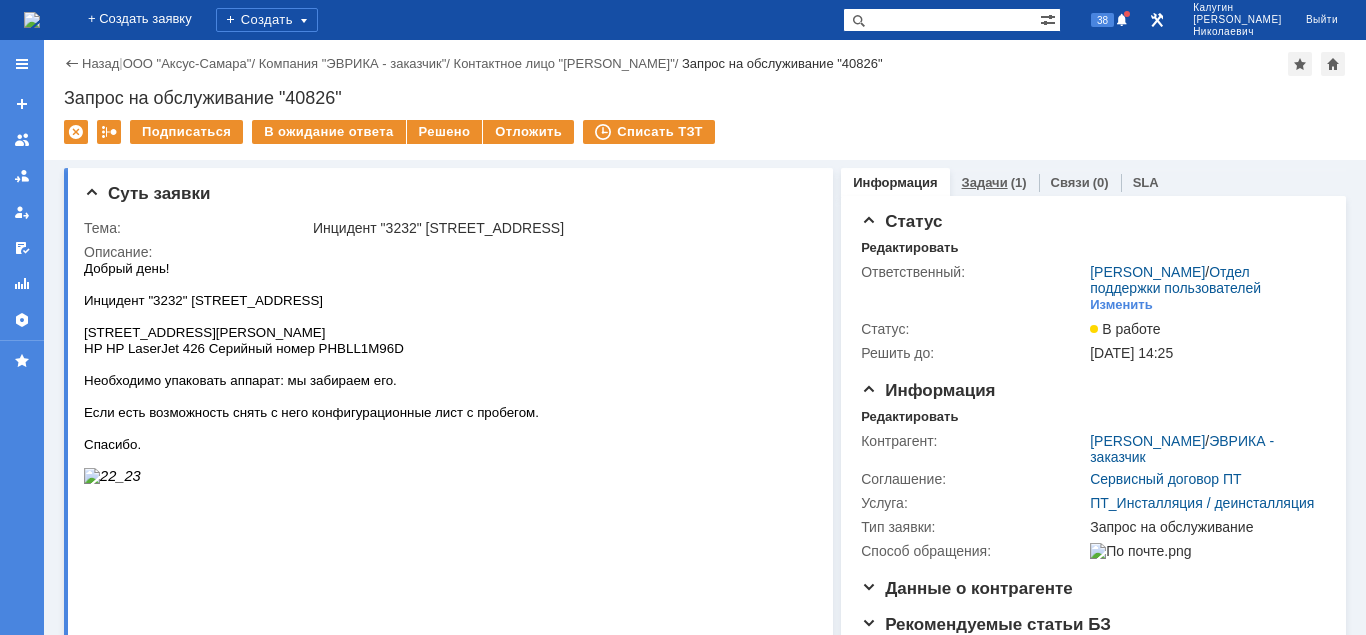 click on "Задачи" at bounding box center (985, 182) 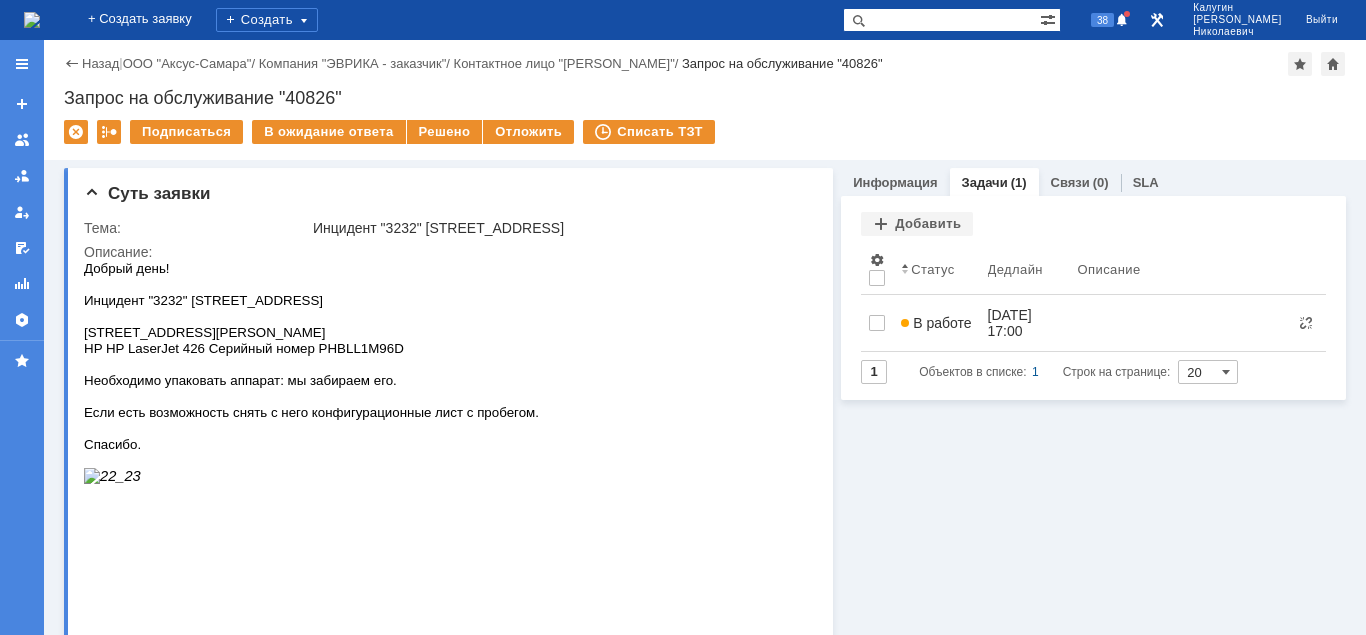 scroll, scrollTop: 0, scrollLeft: 0, axis: both 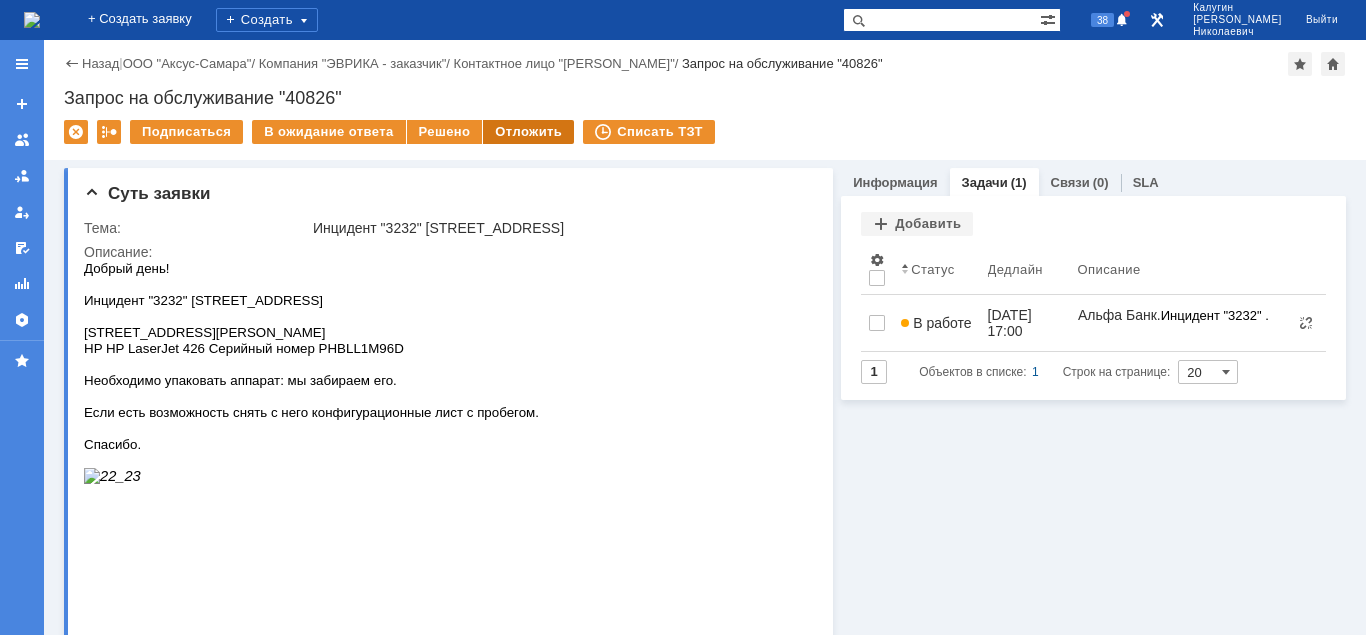click on "Отложить" at bounding box center (528, 132) 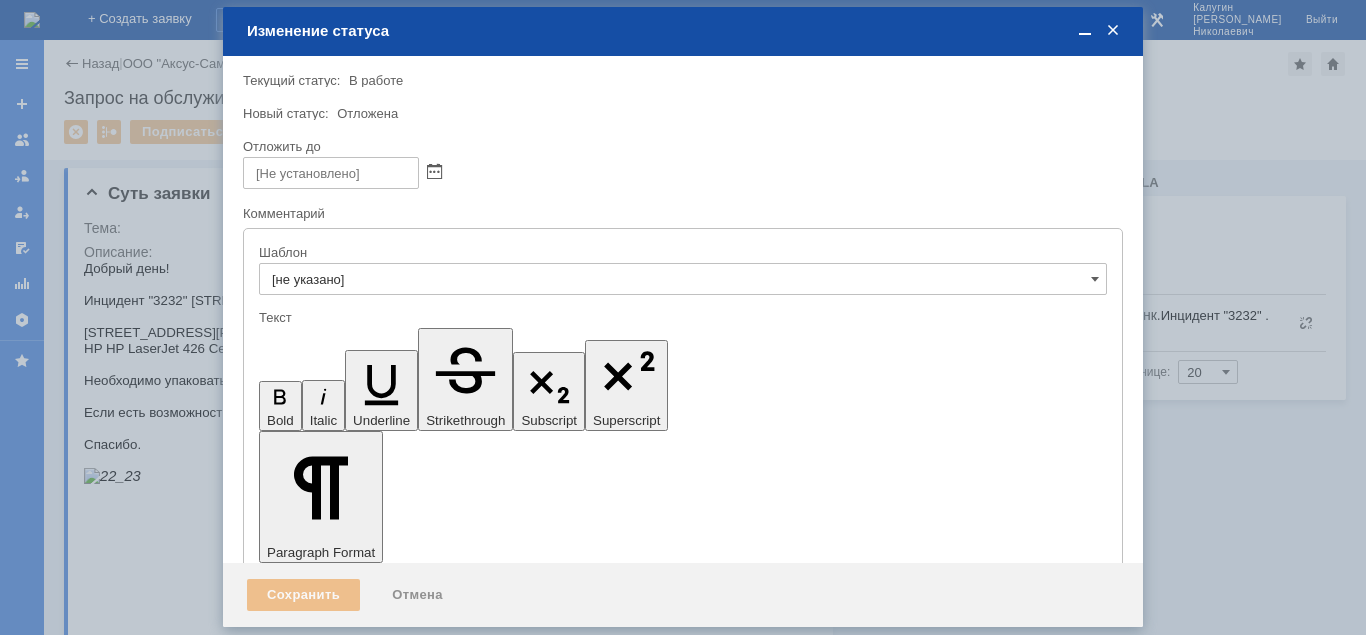 scroll, scrollTop: 0, scrollLeft: 0, axis: both 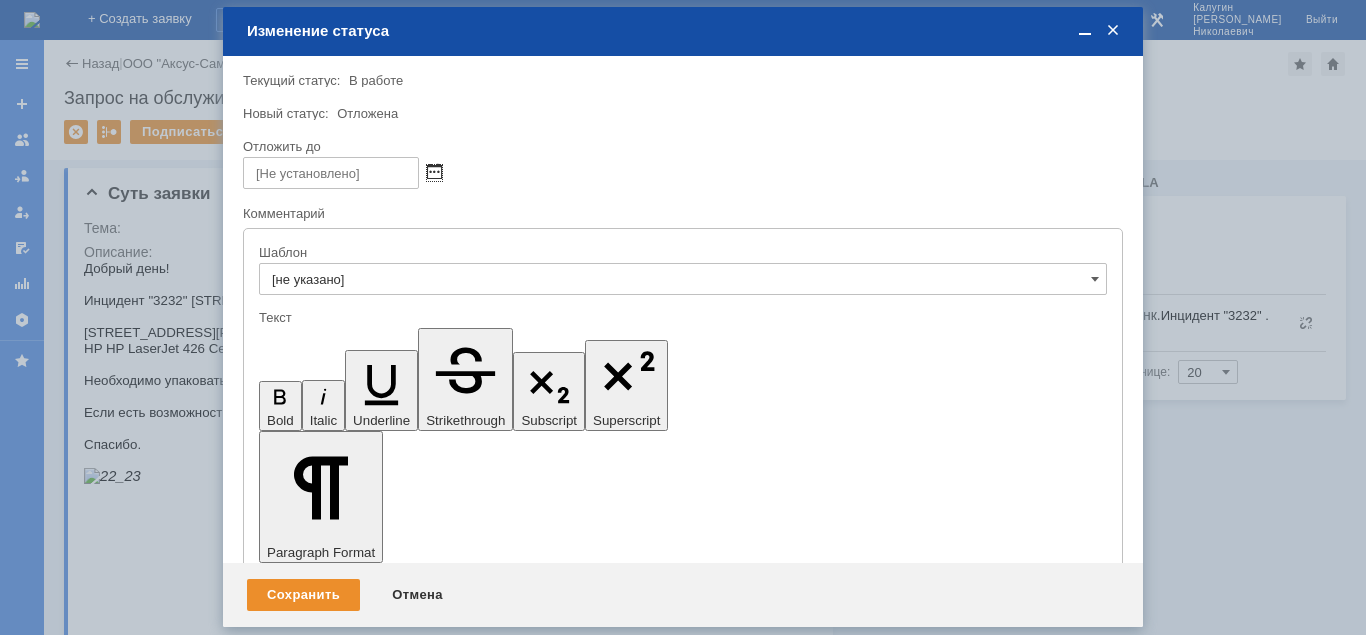 click at bounding box center (434, 173) 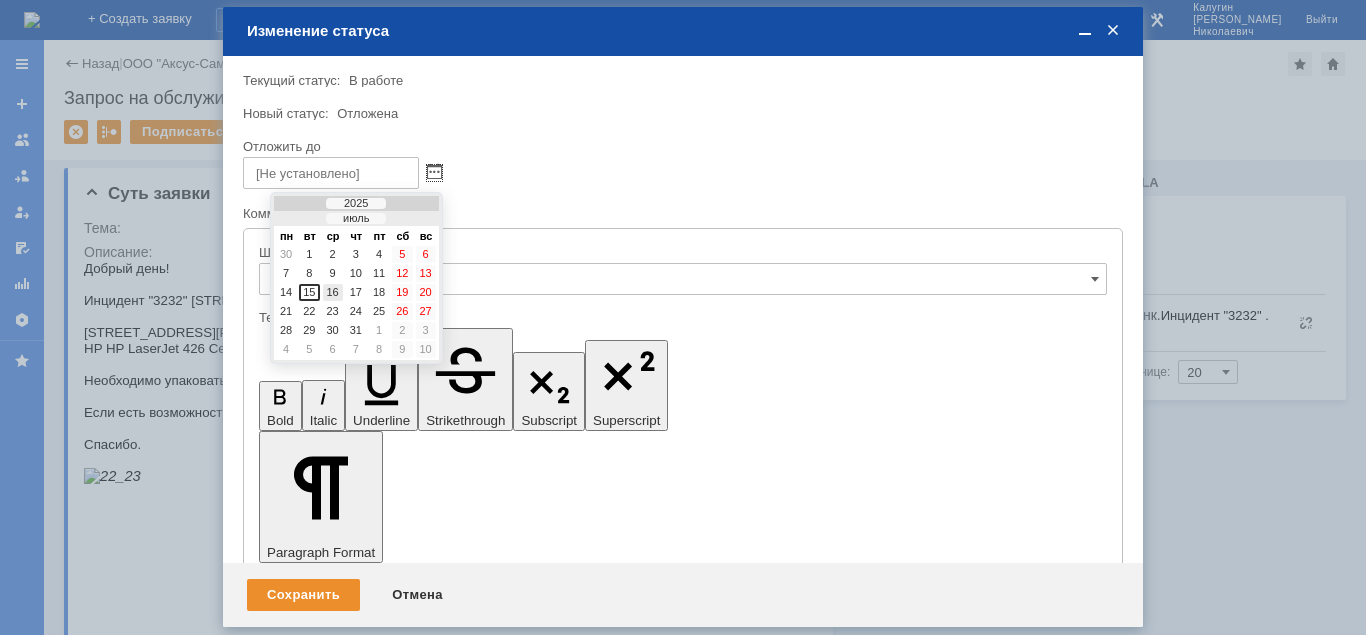 click on "16" at bounding box center (333, 292) 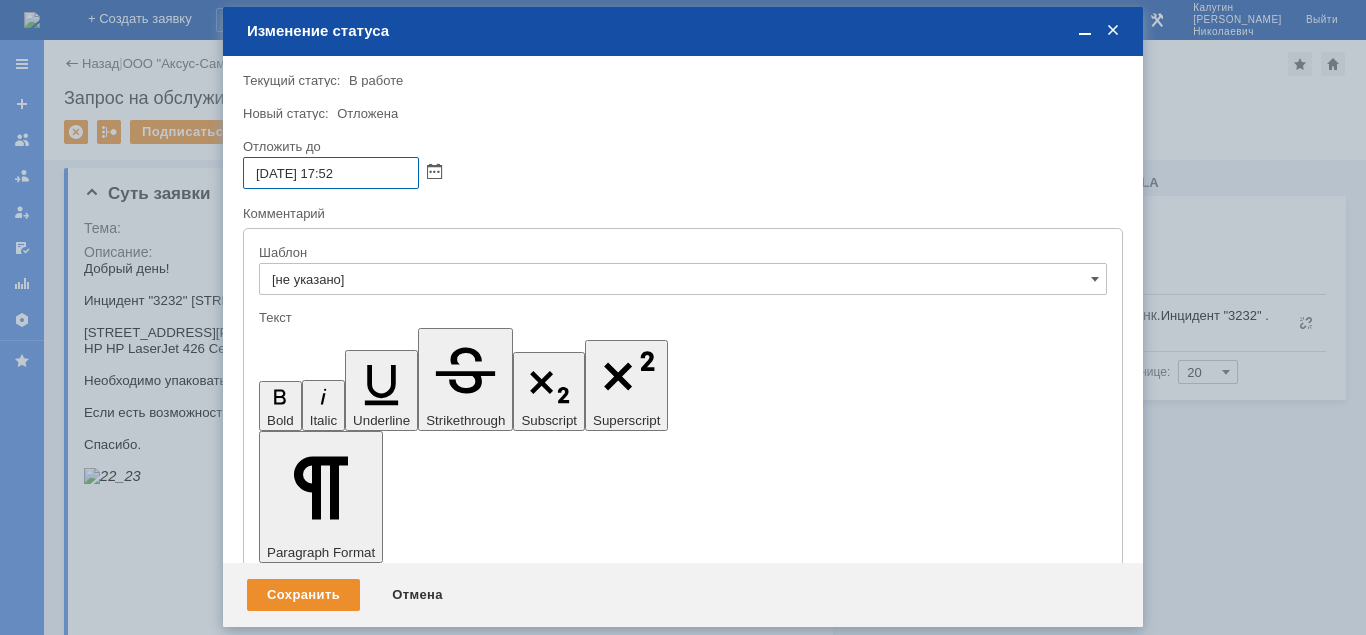 drag, startPoint x: 356, startPoint y: 167, endPoint x: 345, endPoint y: 174, distance: 13.038404 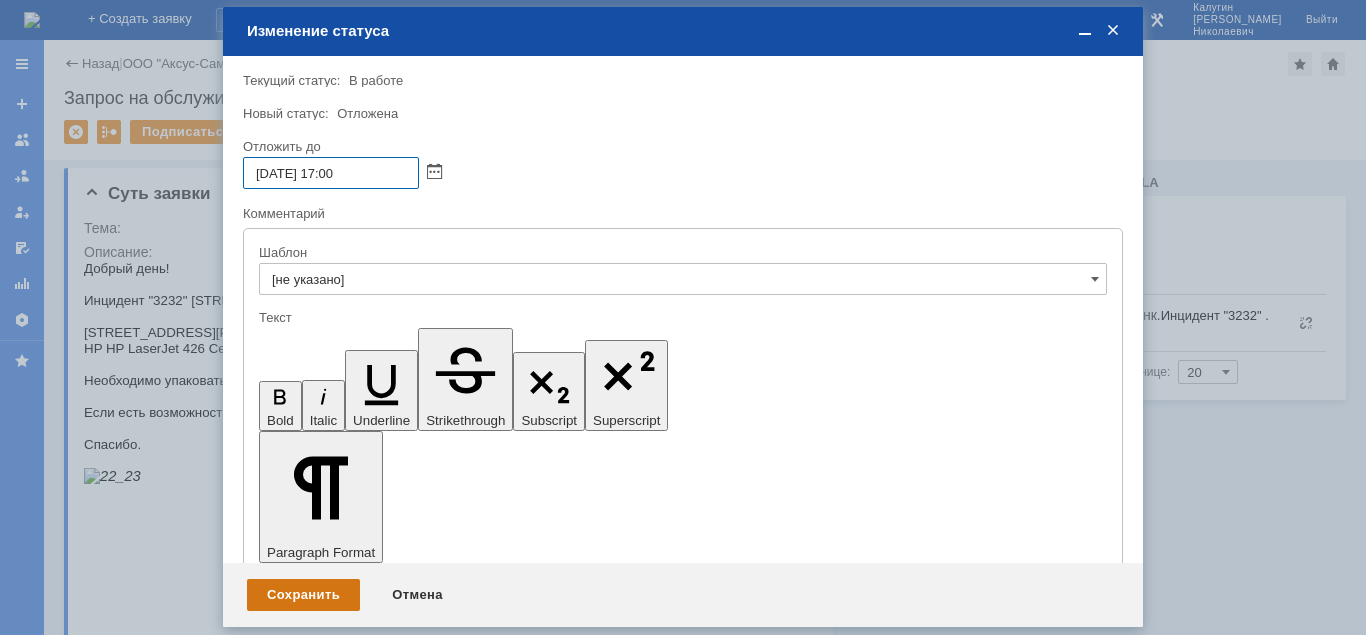 type on "16.07.2025 17:00" 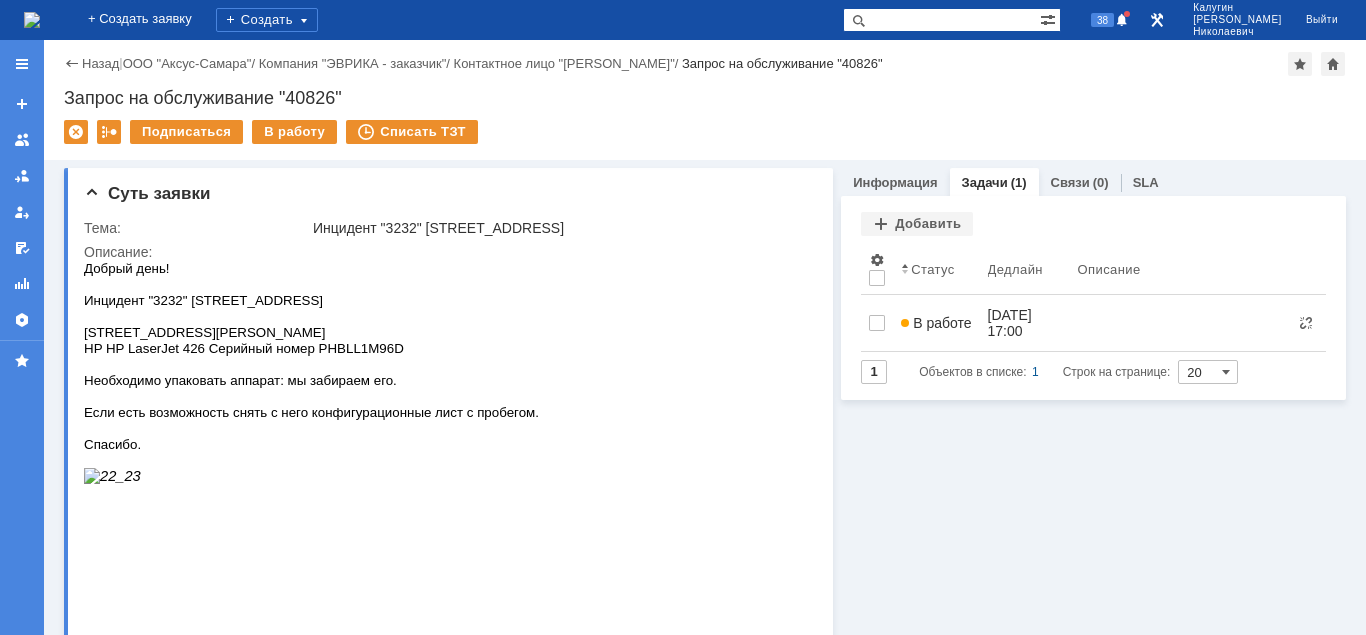 scroll, scrollTop: 0, scrollLeft: 0, axis: both 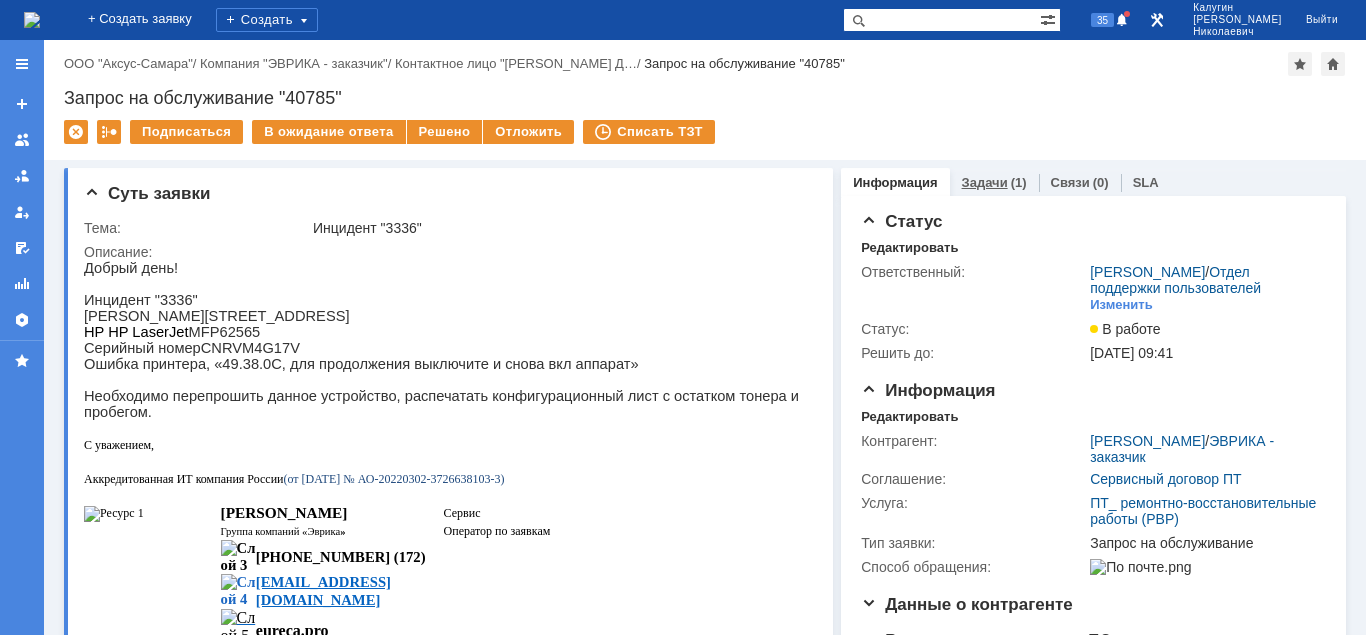 click on "Задачи (1)" at bounding box center (994, 182) 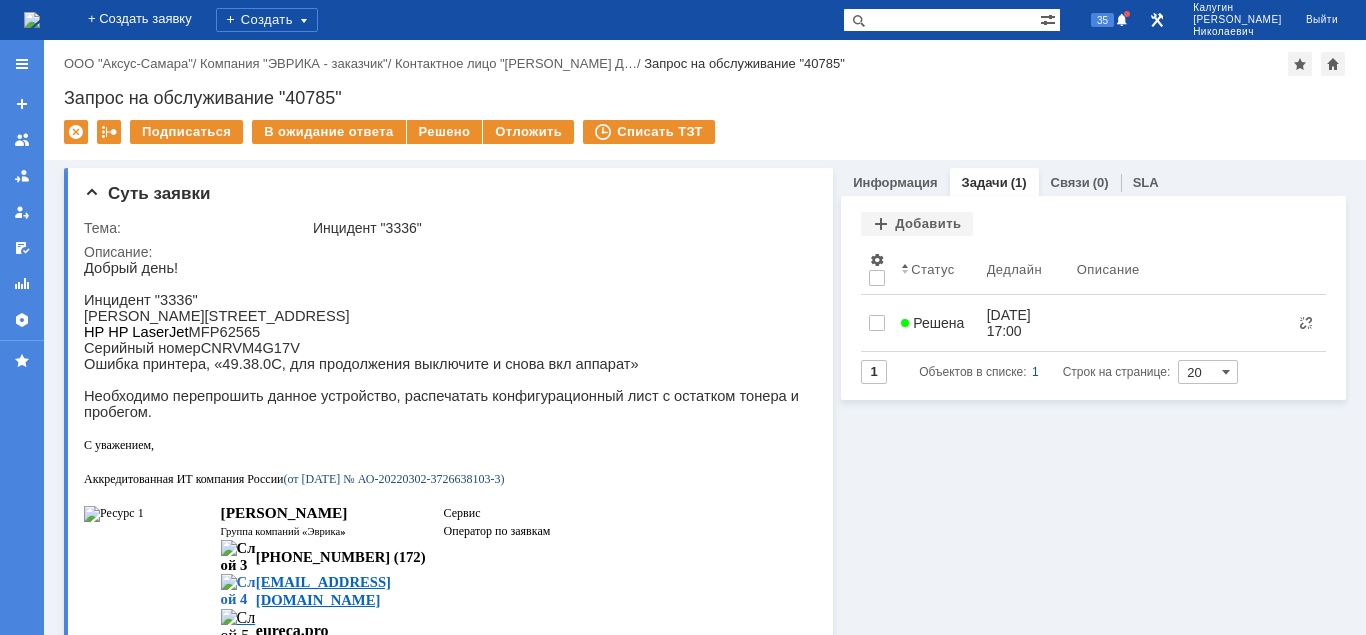 scroll, scrollTop: 0, scrollLeft: 0, axis: both 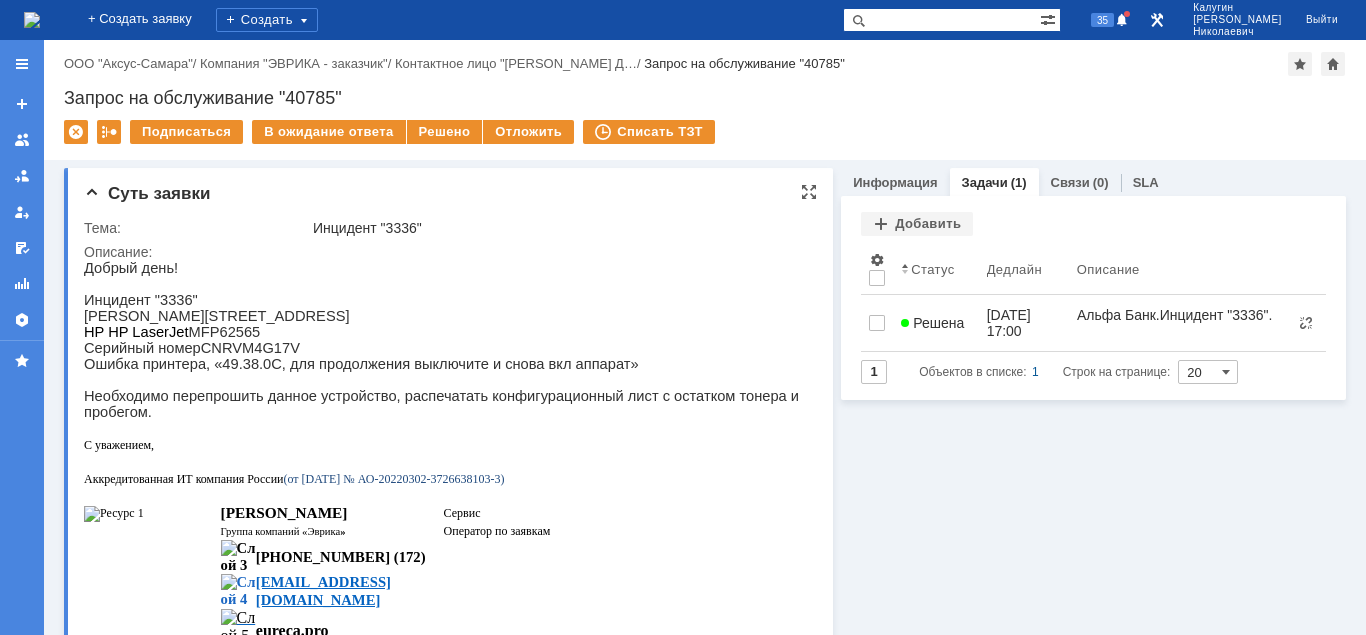 drag, startPoint x: 429, startPoint y: 131, endPoint x: 441, endPoint y: 172, distance: 42.72002 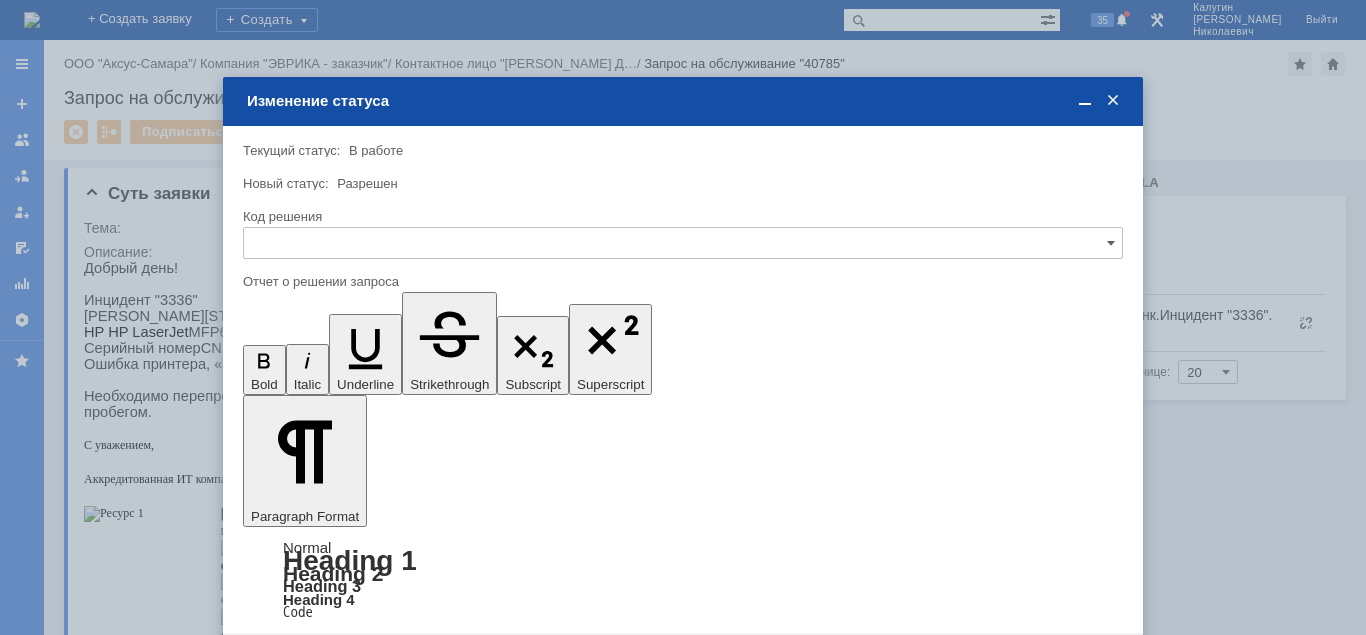 scroll, scrollTop: 0, scrollLeft: 0, axis: both 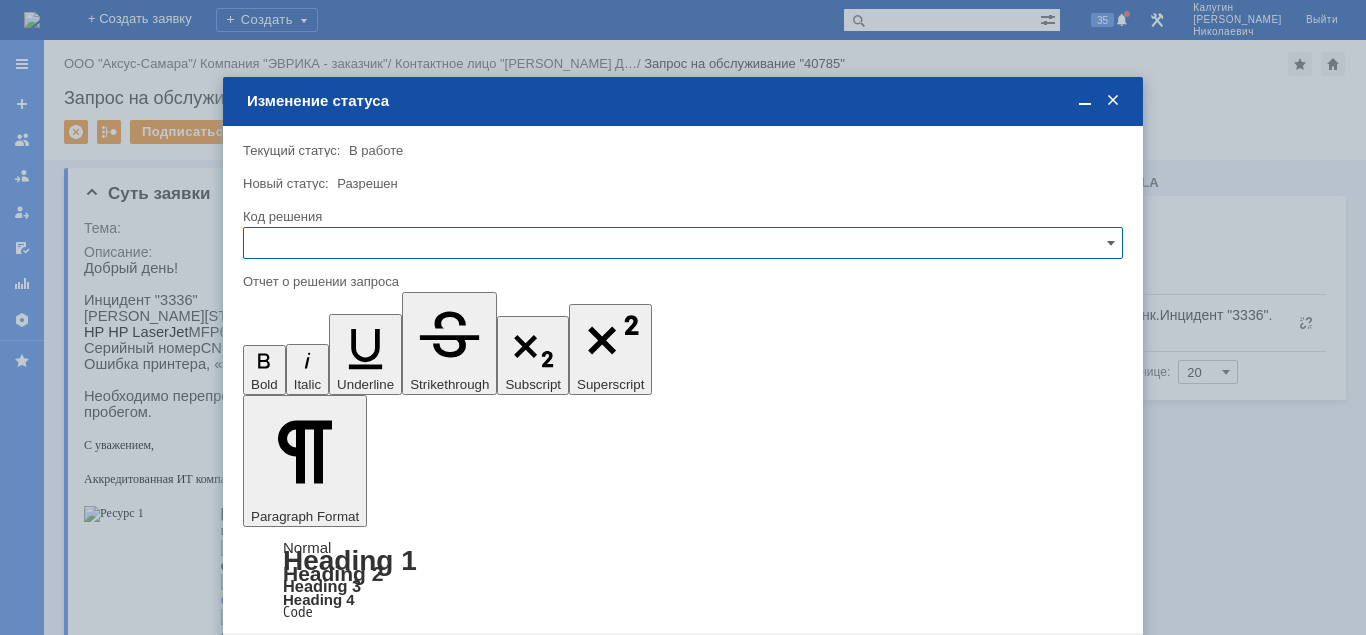 drag, startPoint x: 408, startPoint y: 246, endPoint x: 405, endPoint y: 256, distance: 10.440307 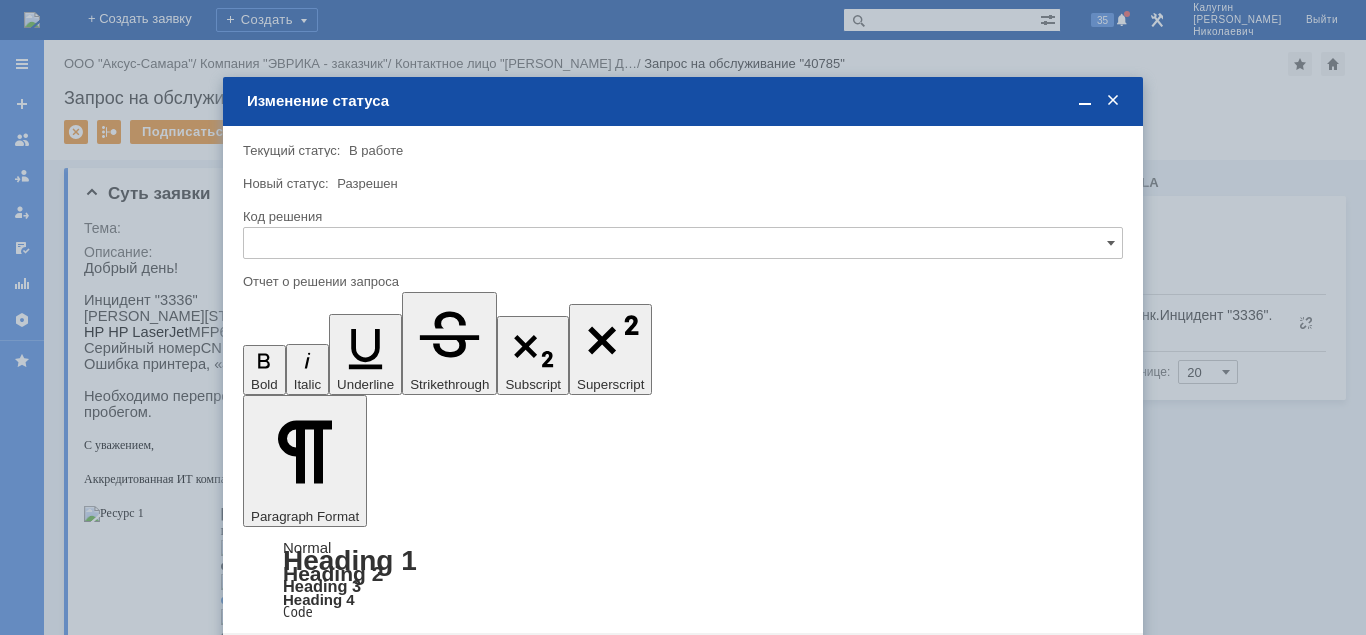 drag, startPoint x: 320, startPoint y: 377, endPoint x: 77, endPoint y: 78, distance: 385.29208 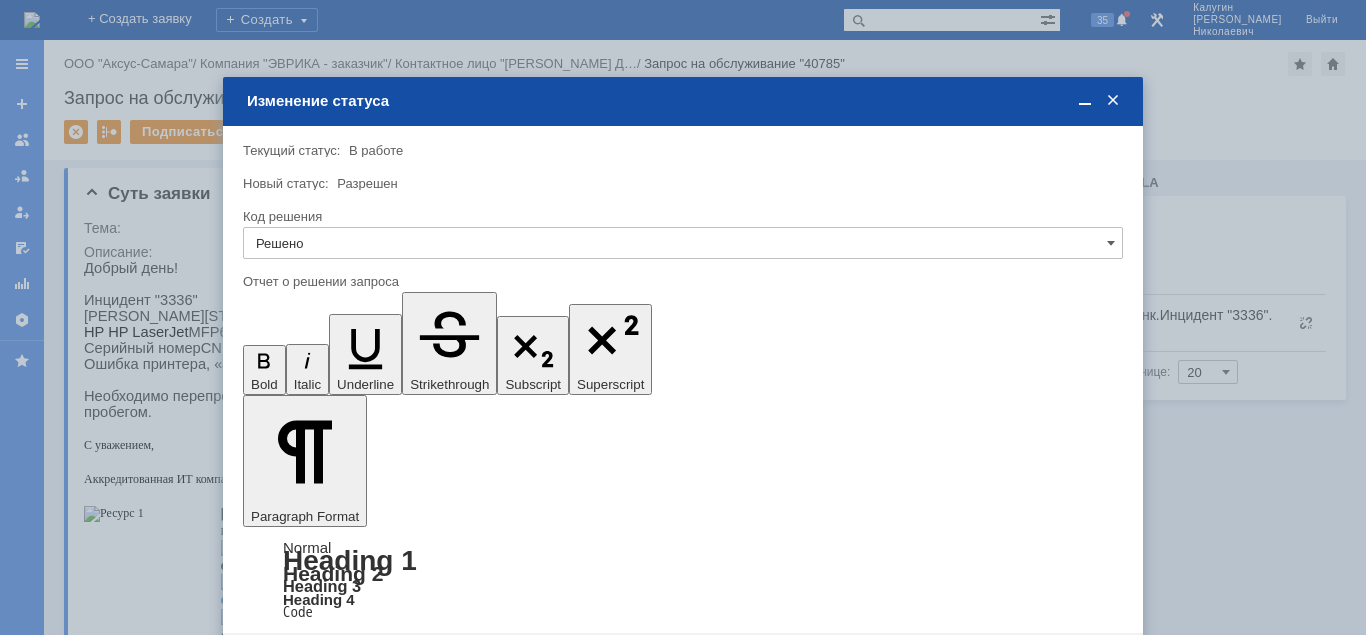 click on "Сохранить" at bounding box center (303, 665) 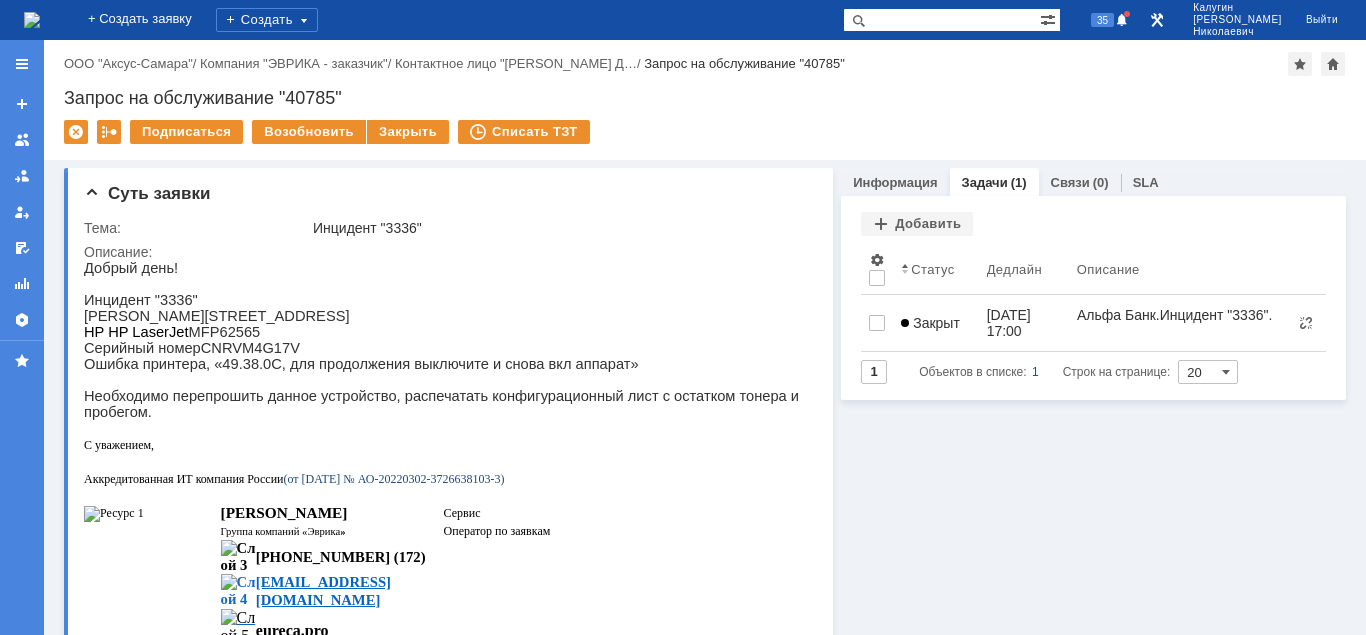 scroll, scrollTop: 0, scrollLeft: 0, axis: both 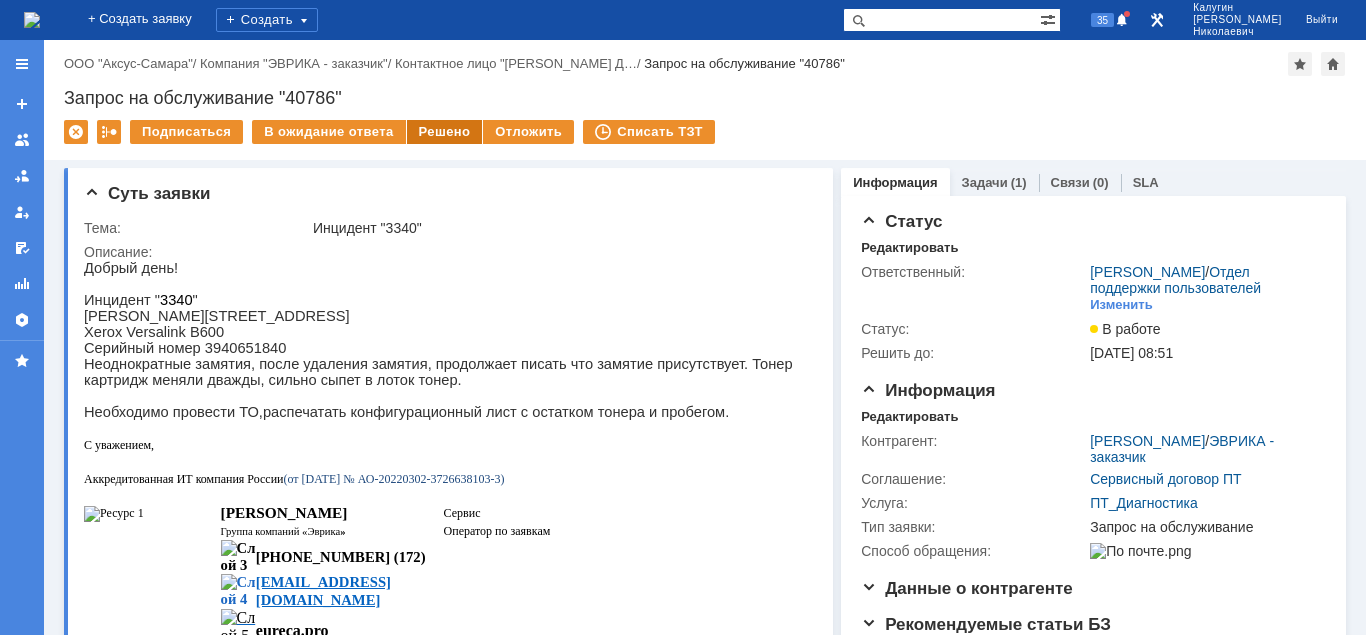 click on "Решено" at bounding box center (445, 132) 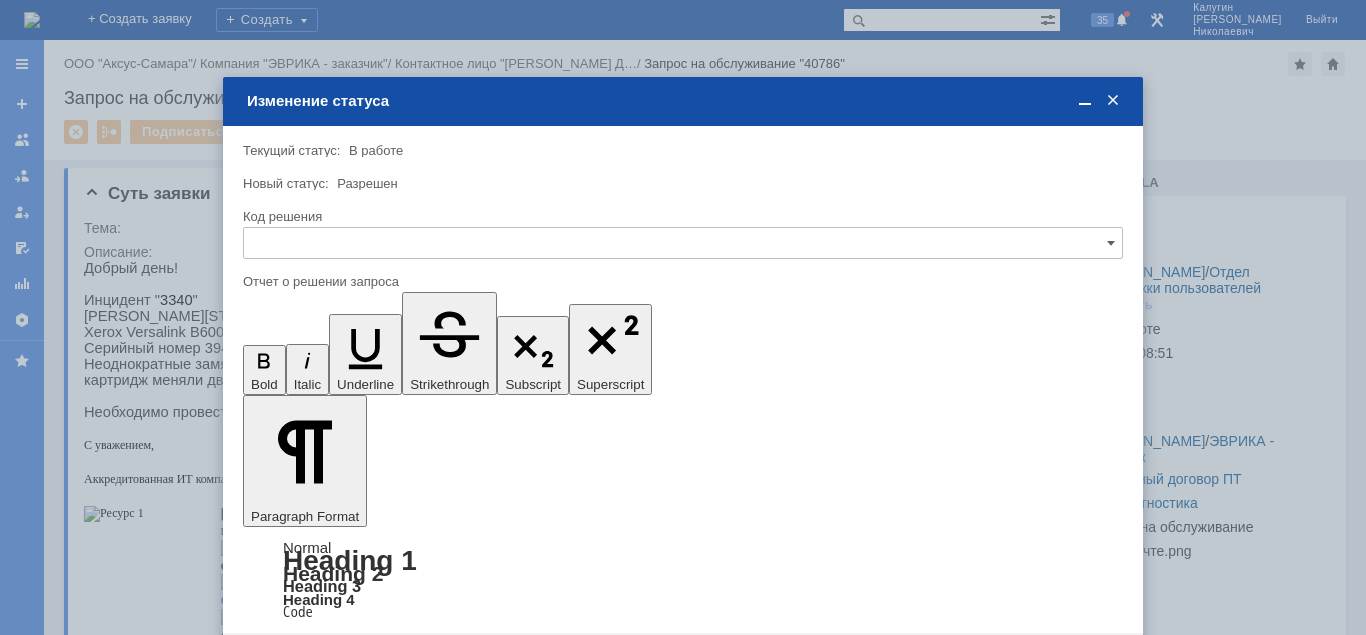 scroll, scrollTop: 0, scrollLeft: 0, axis: both 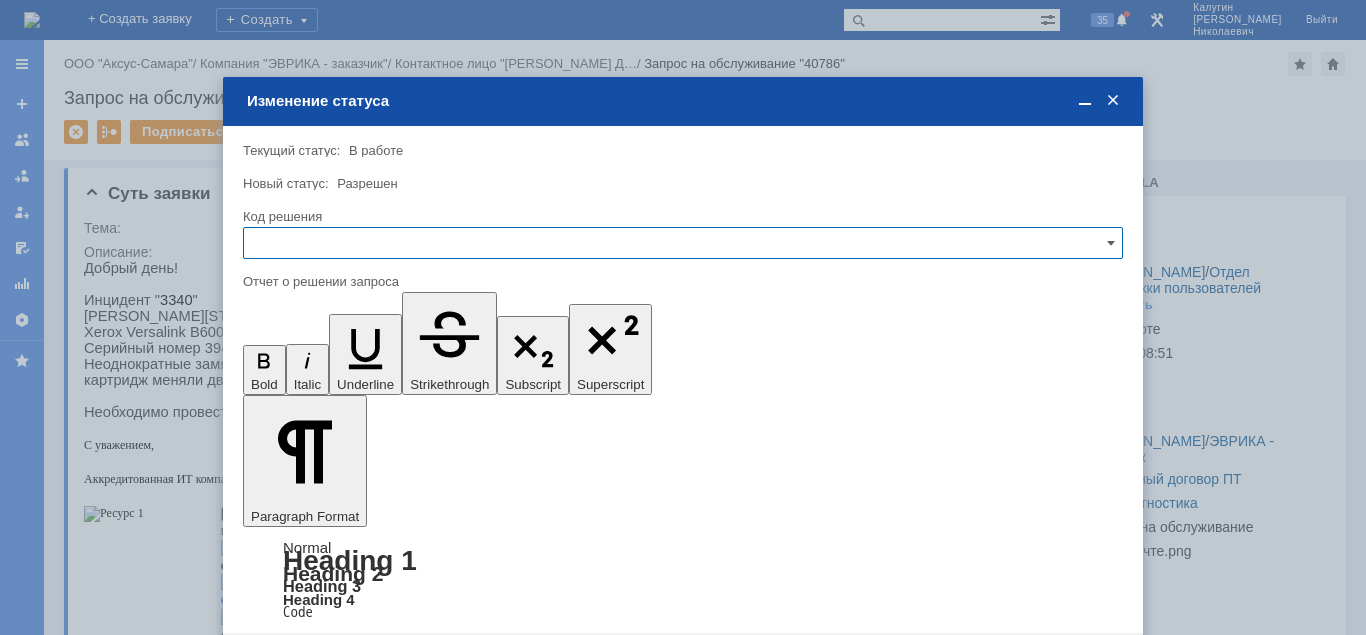 click at bounding box center (683, 243) 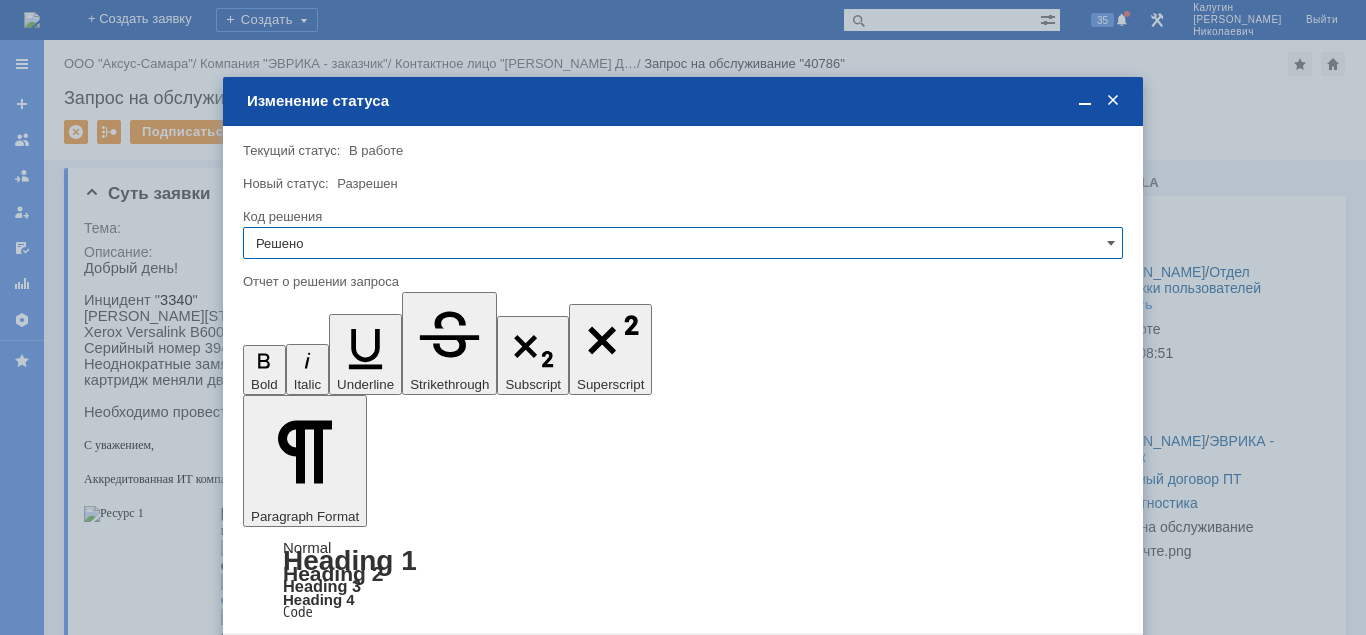 click on "Сохранить" at bounding box center [303, 665] 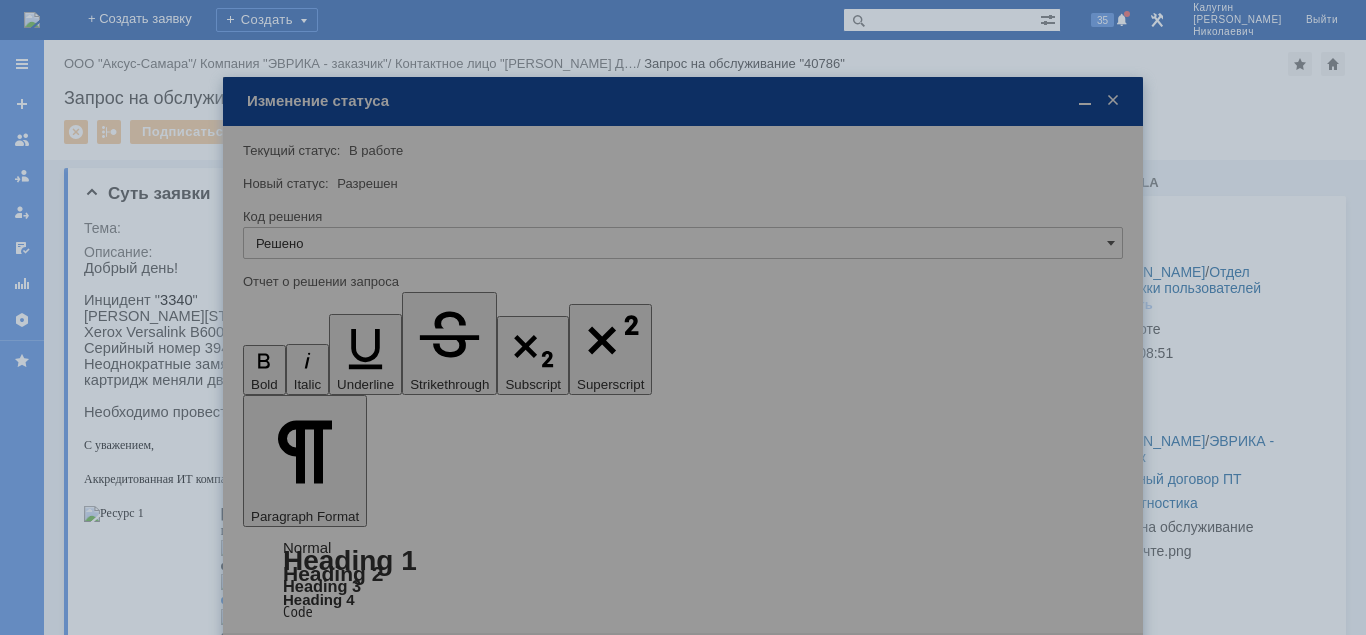 type on "Решено" 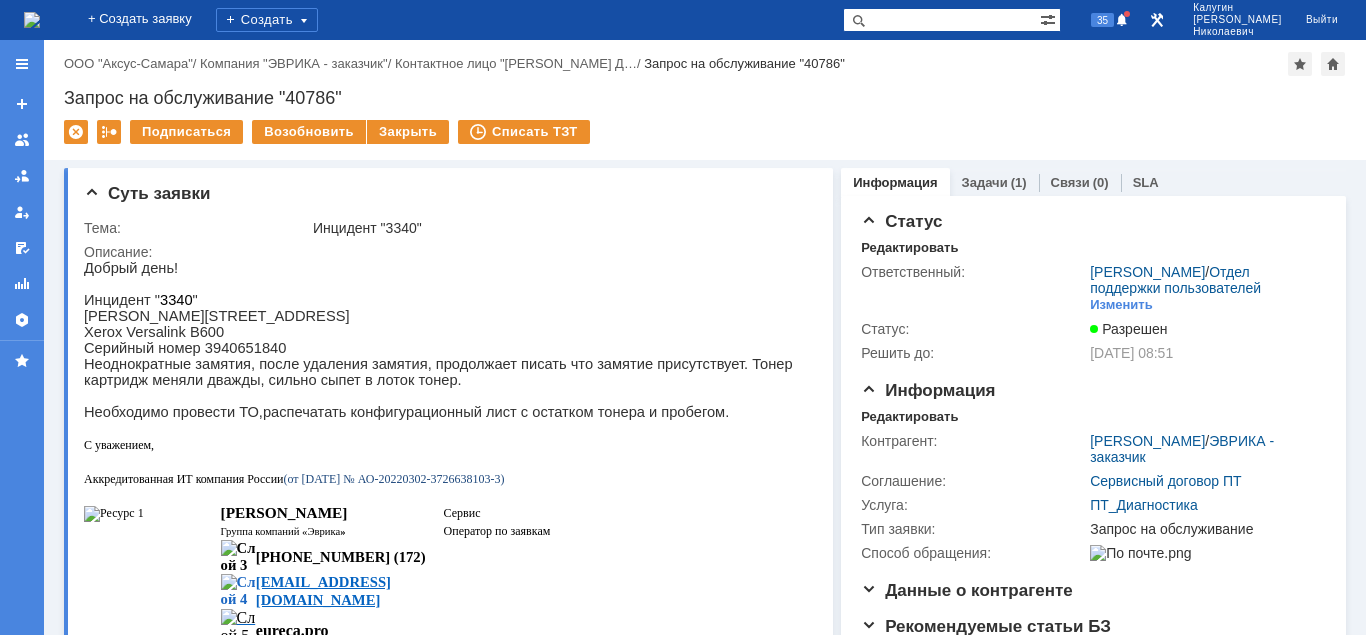 scroll, scrollTop: 0, scrollLeft: 0, axis: both 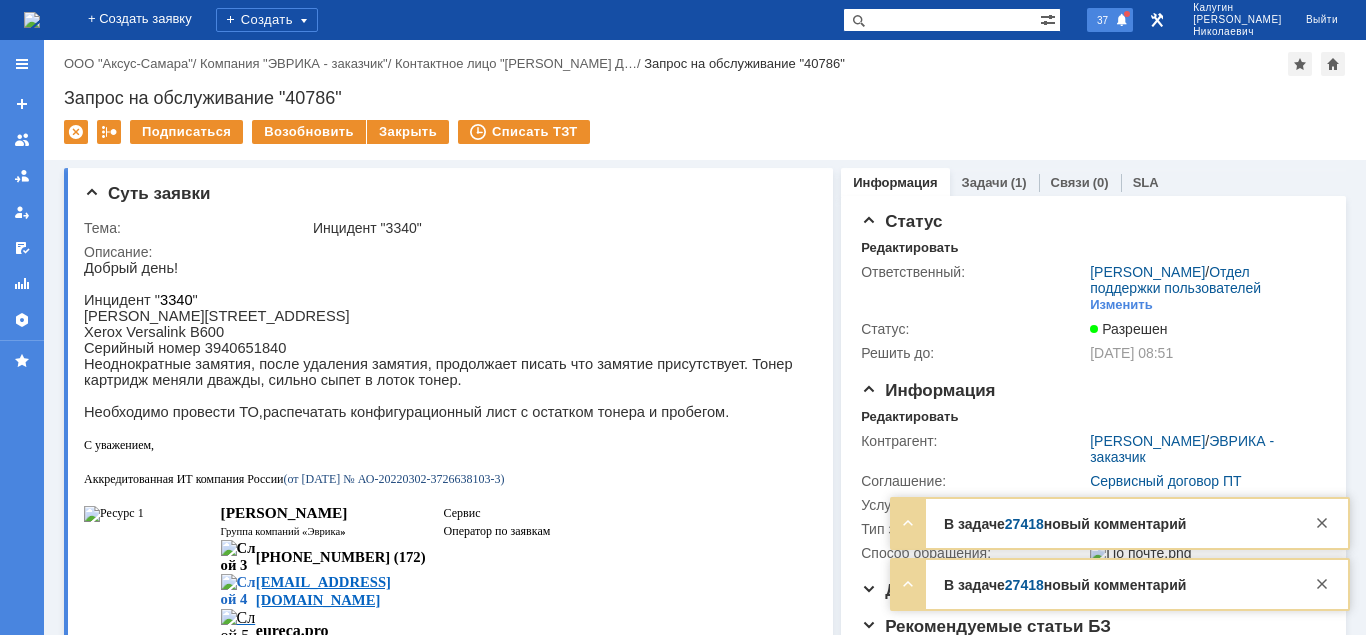 click on "37" at bounding box center [1102, 20] 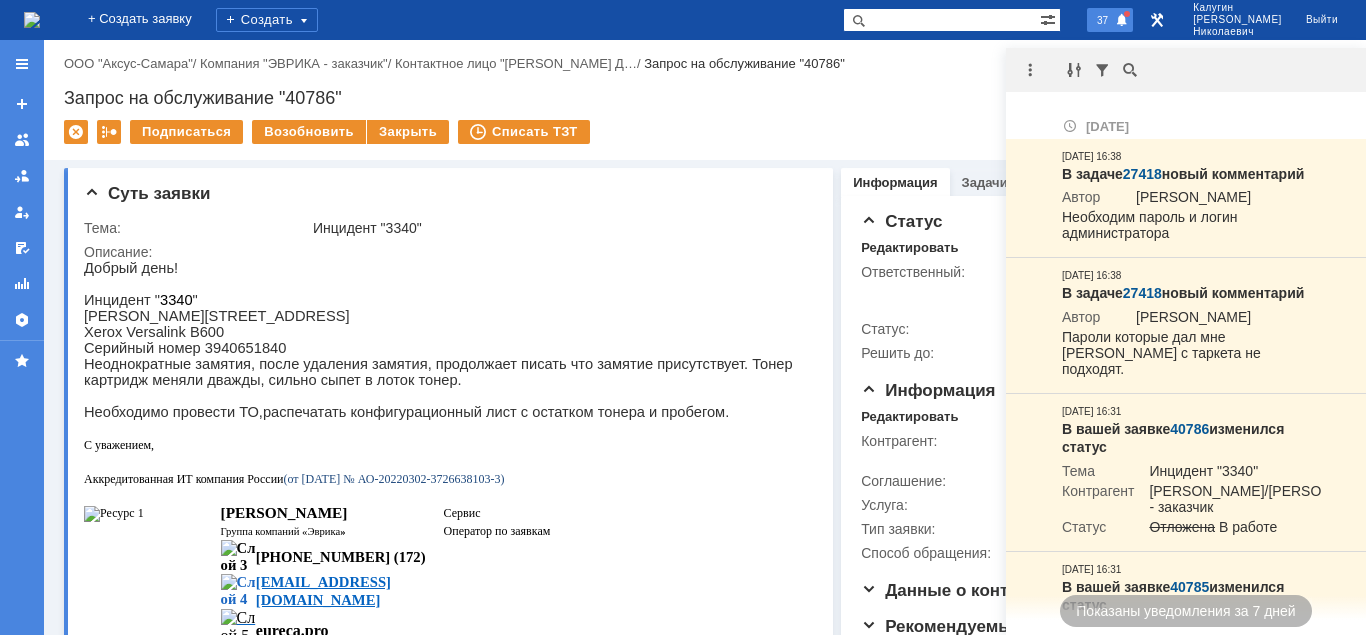 click at bounding box center (1122, 21) 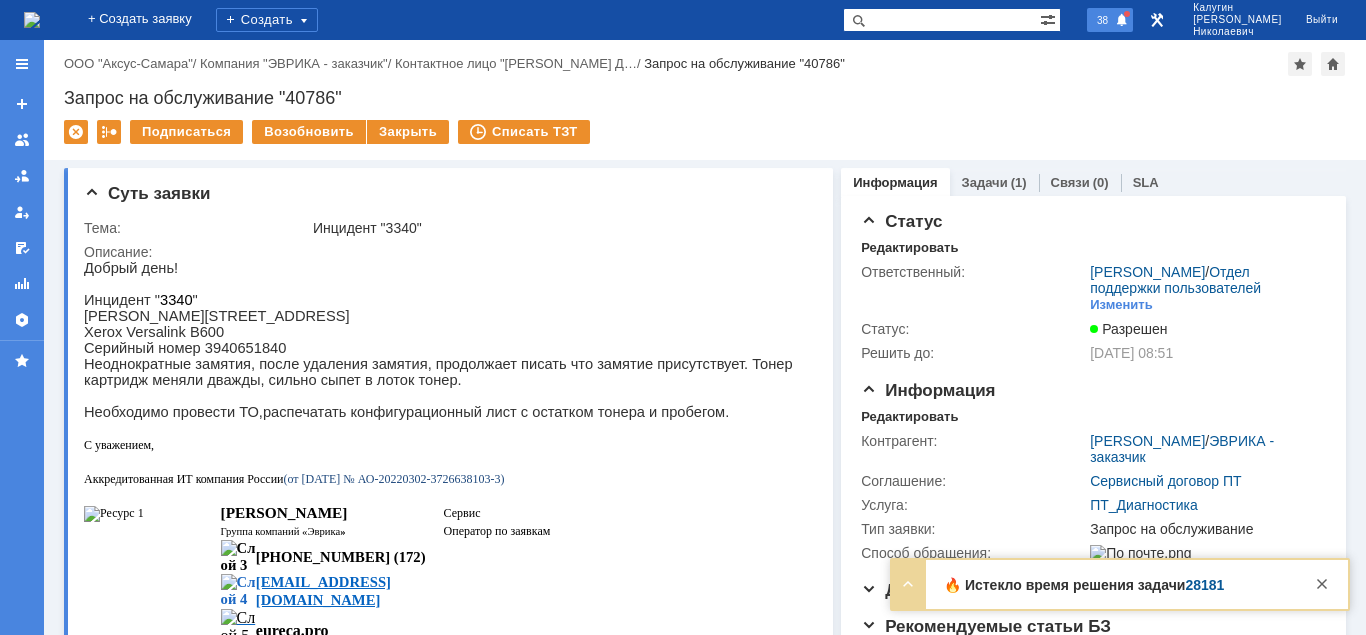 click on "38" at bounding box center (1102, 20) 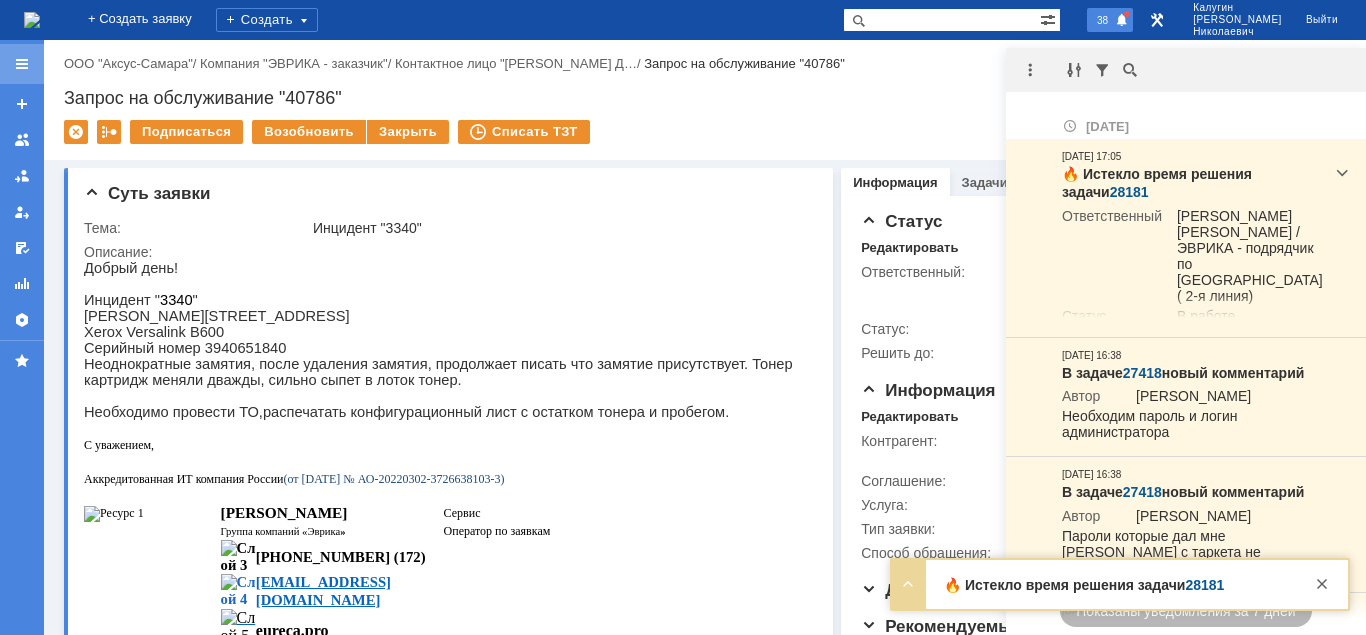 click at bounding box center [22, 64] 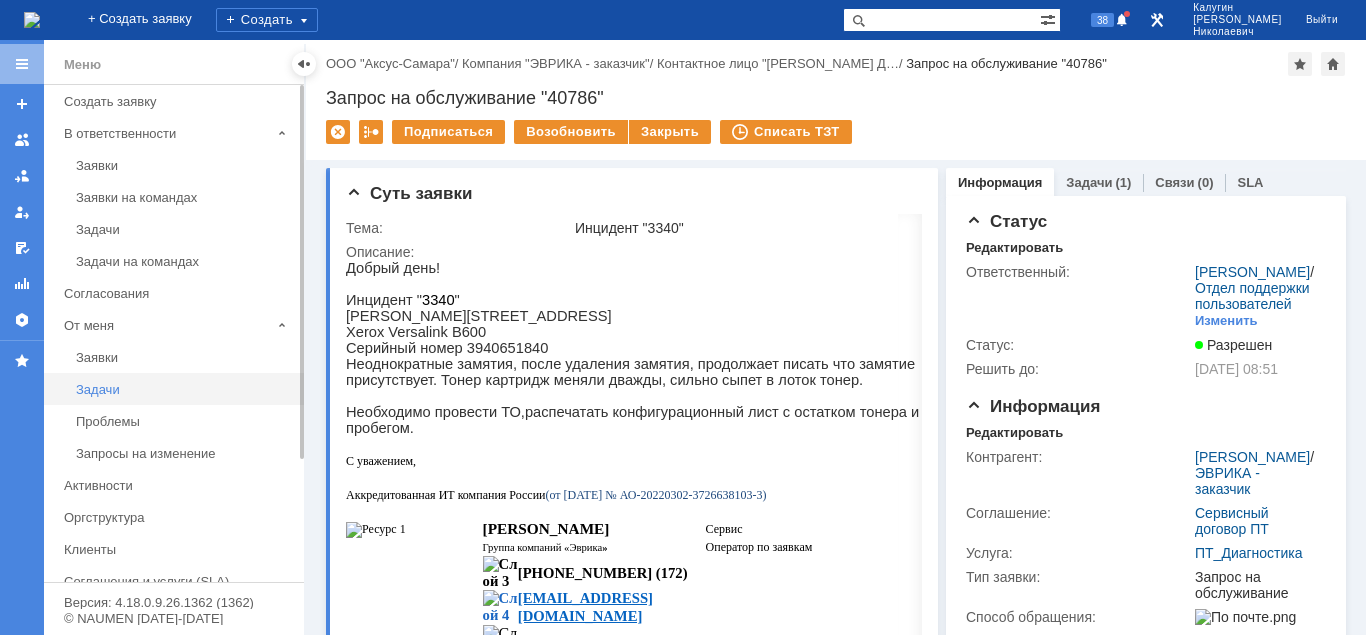 click on "Задачи" at bounding box center [184, 389] 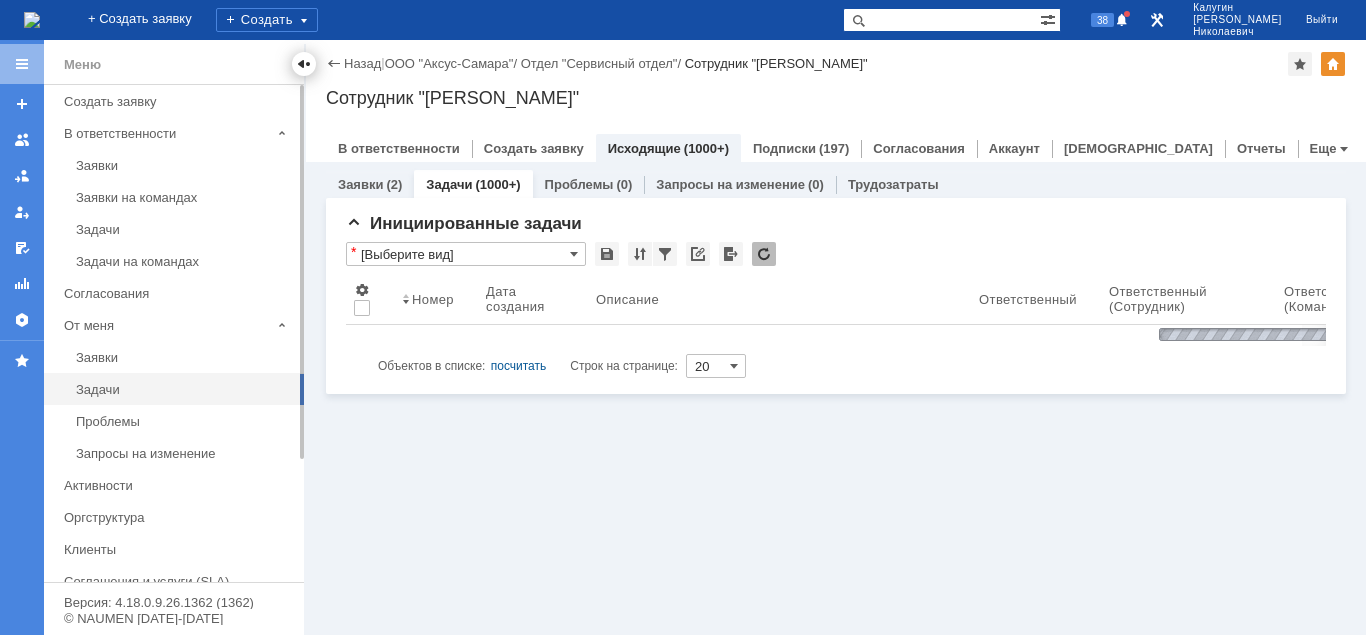 click at bounding box center [304, 64] 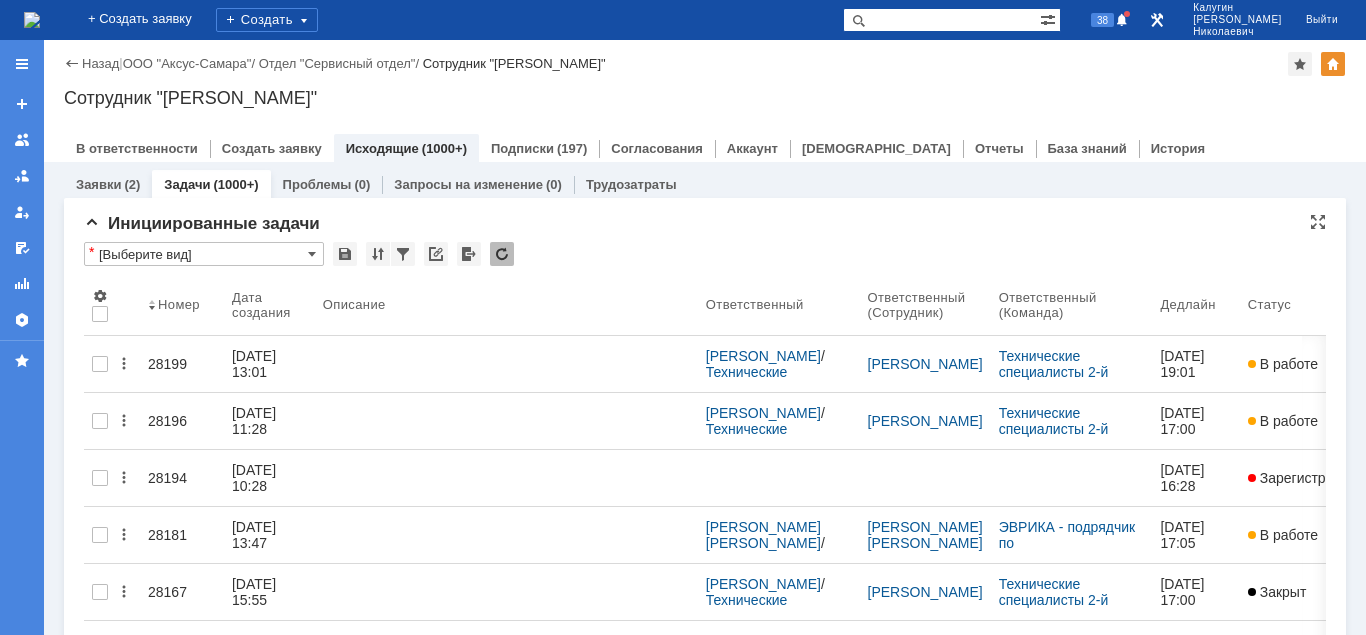 click on "[Выберите вид]" at bounding box center [204, 254] 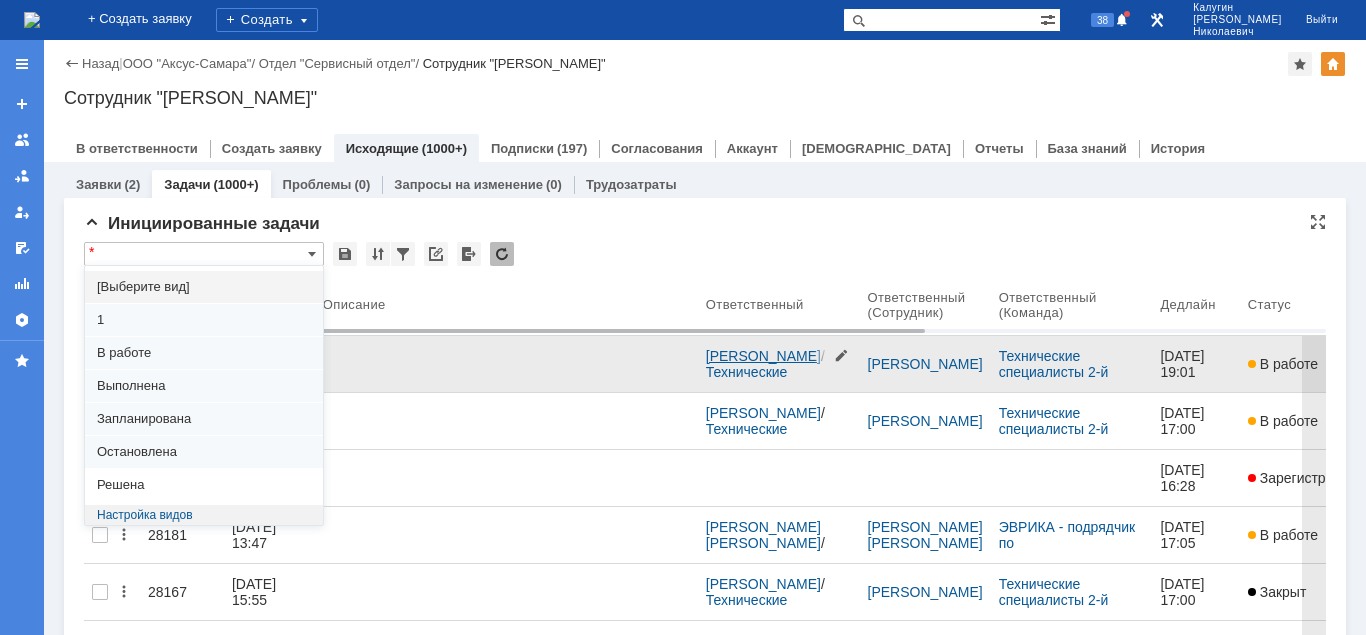 click on "В работе" at bounding box center (204, 353) 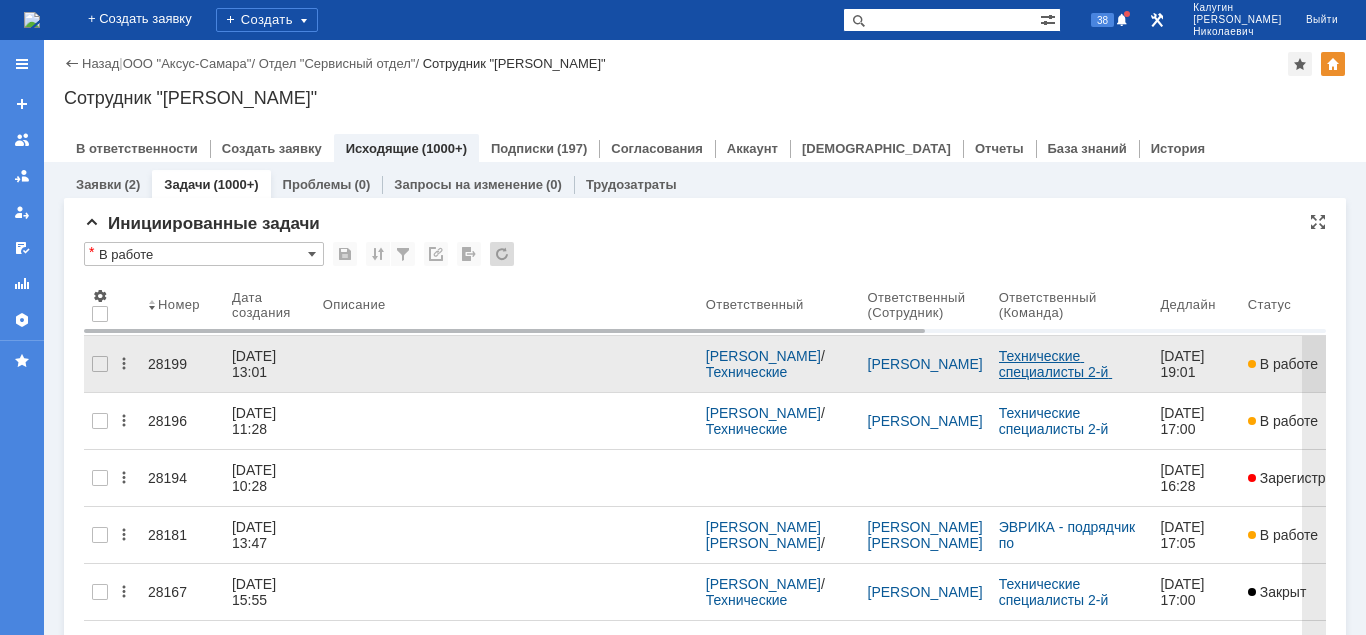 scroll, scrollTop: 0, scrollLeft: 0, axis: both 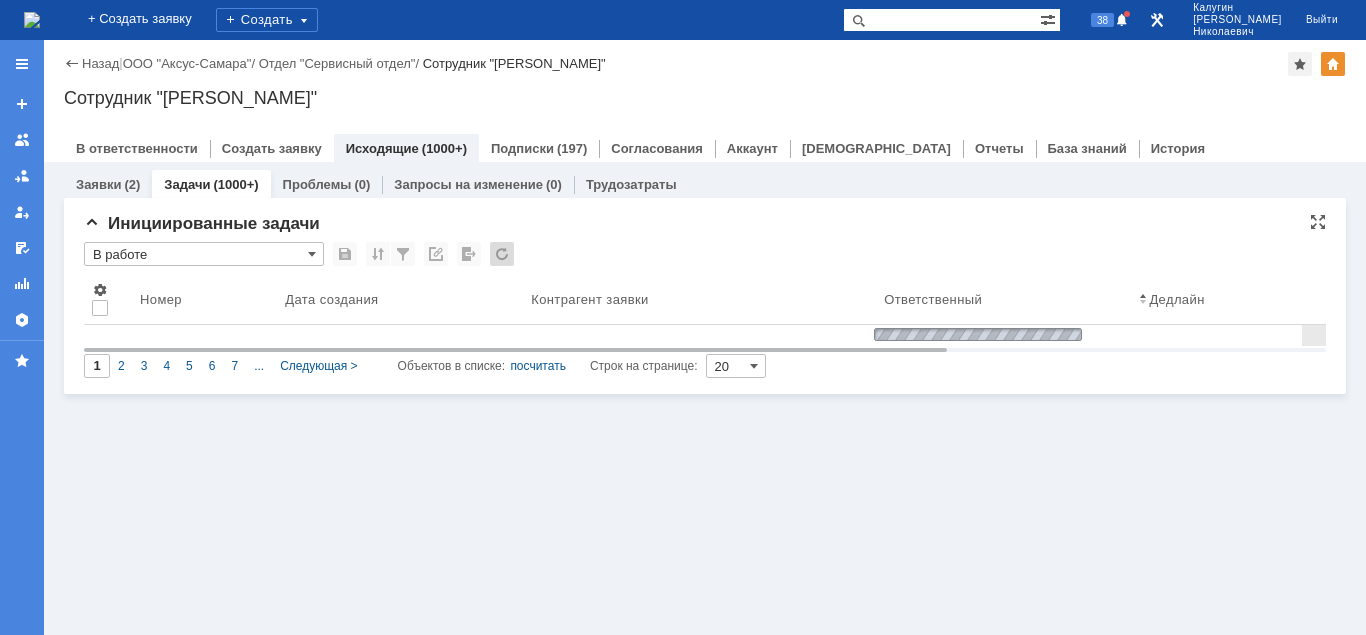 type on "В работе" 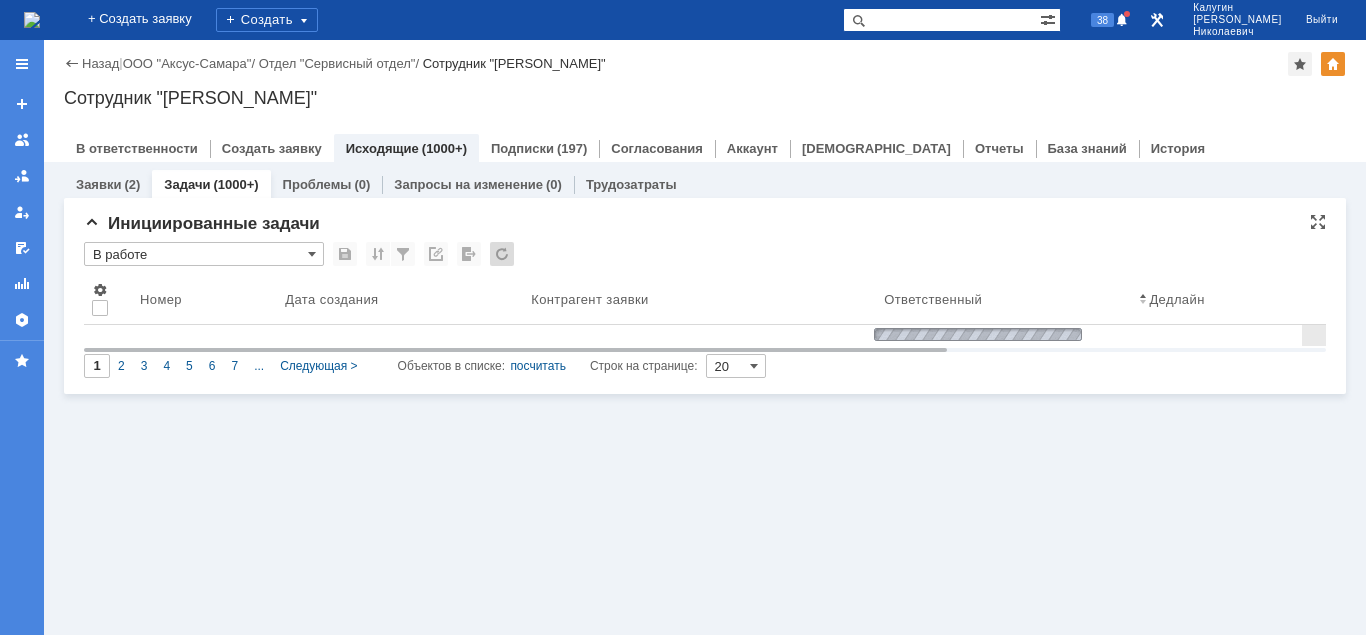 type on "100" 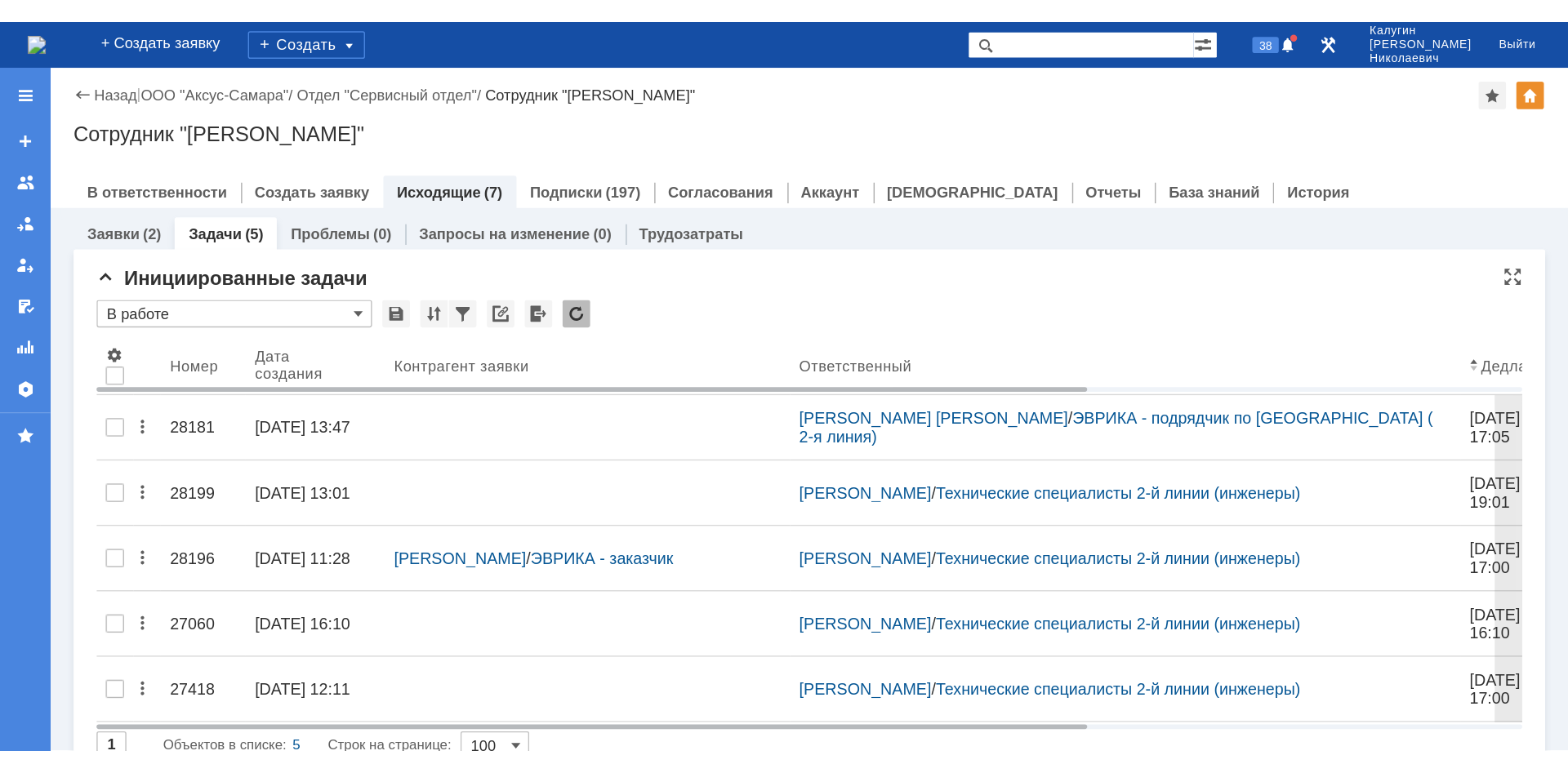 scroll, scrollTop: 0, scrollLeft: 0, axis: both 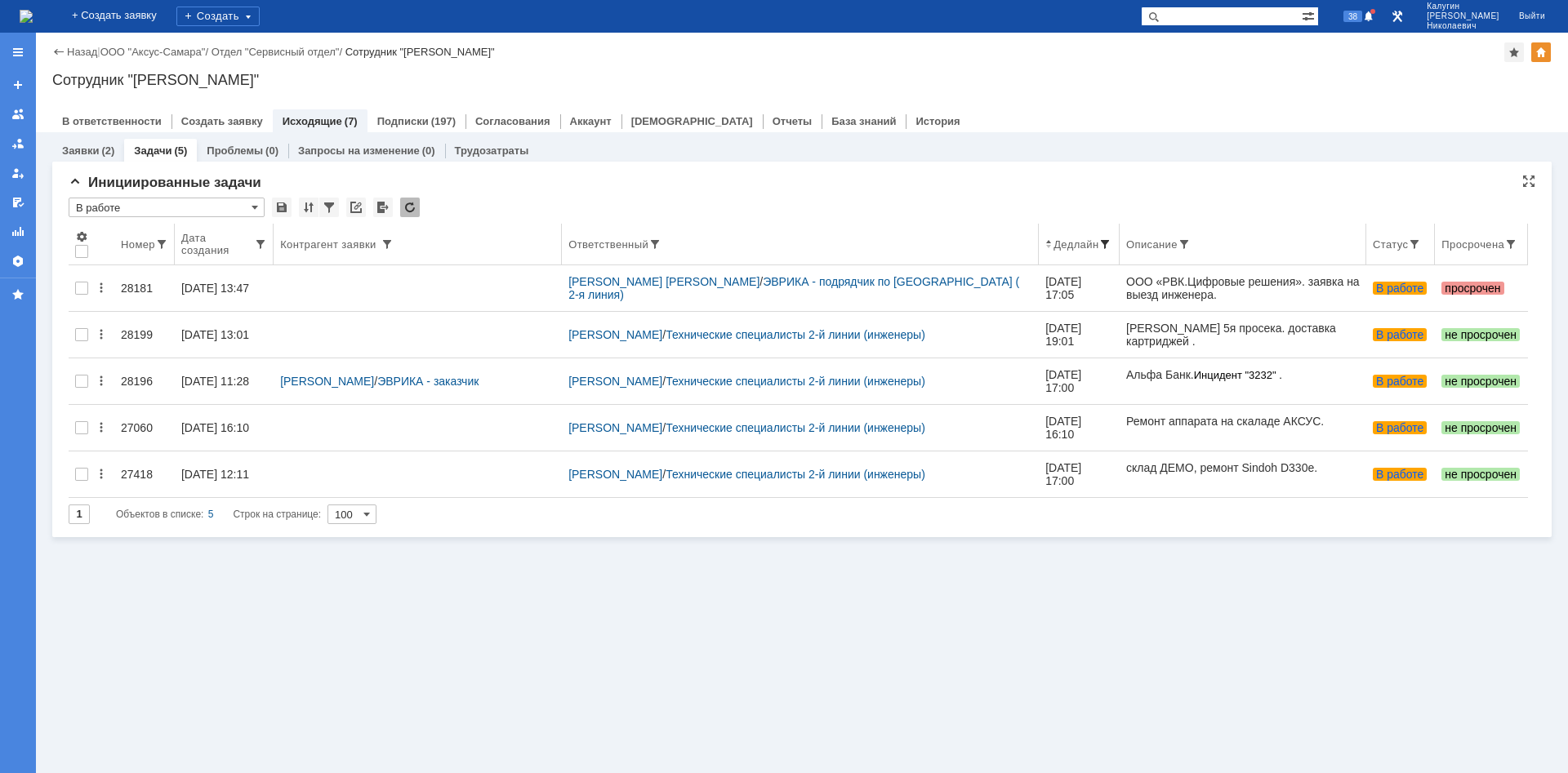 click at bounding box center (1105, 244) 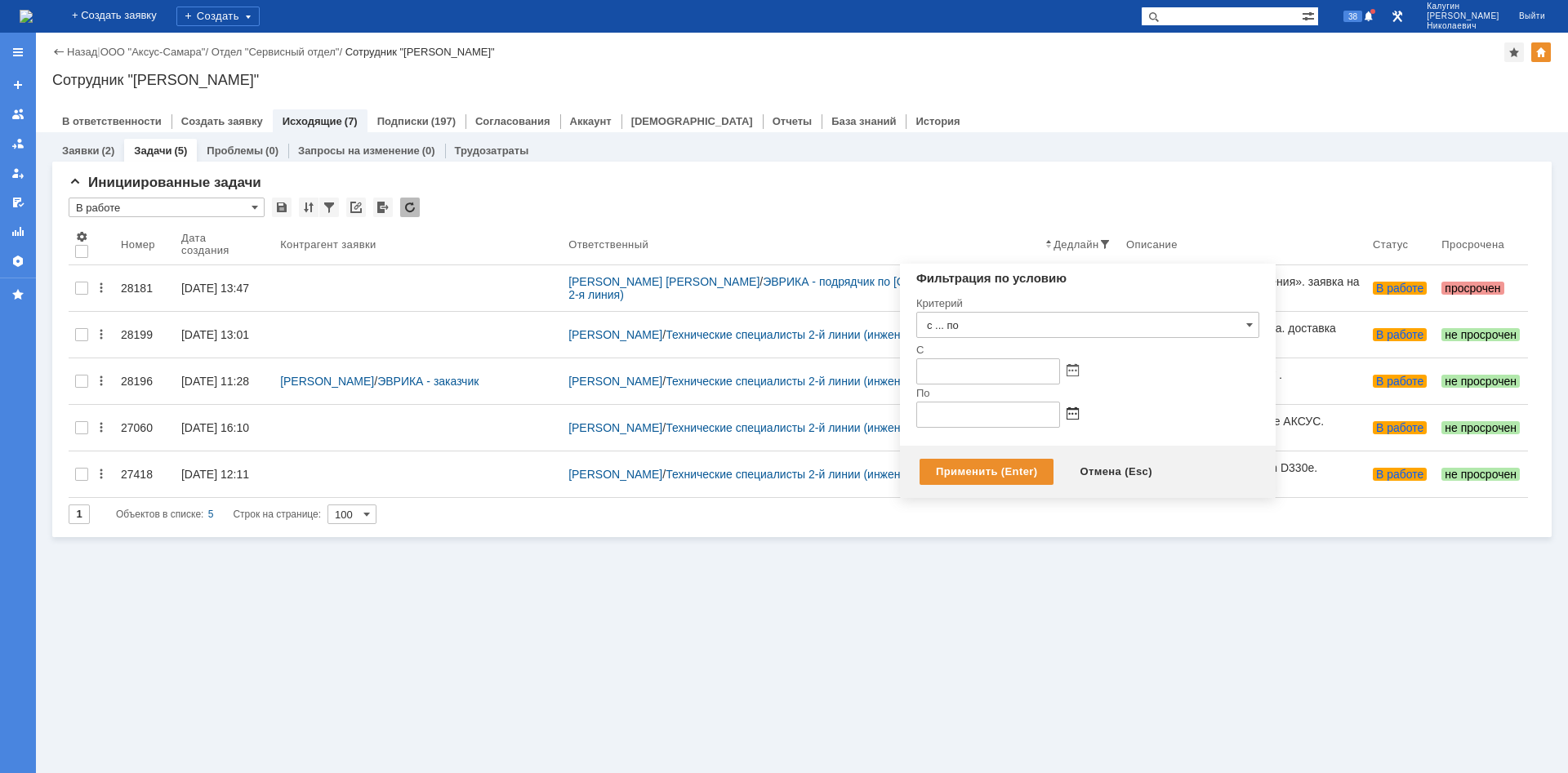 click at bounding box center [1072, 371] 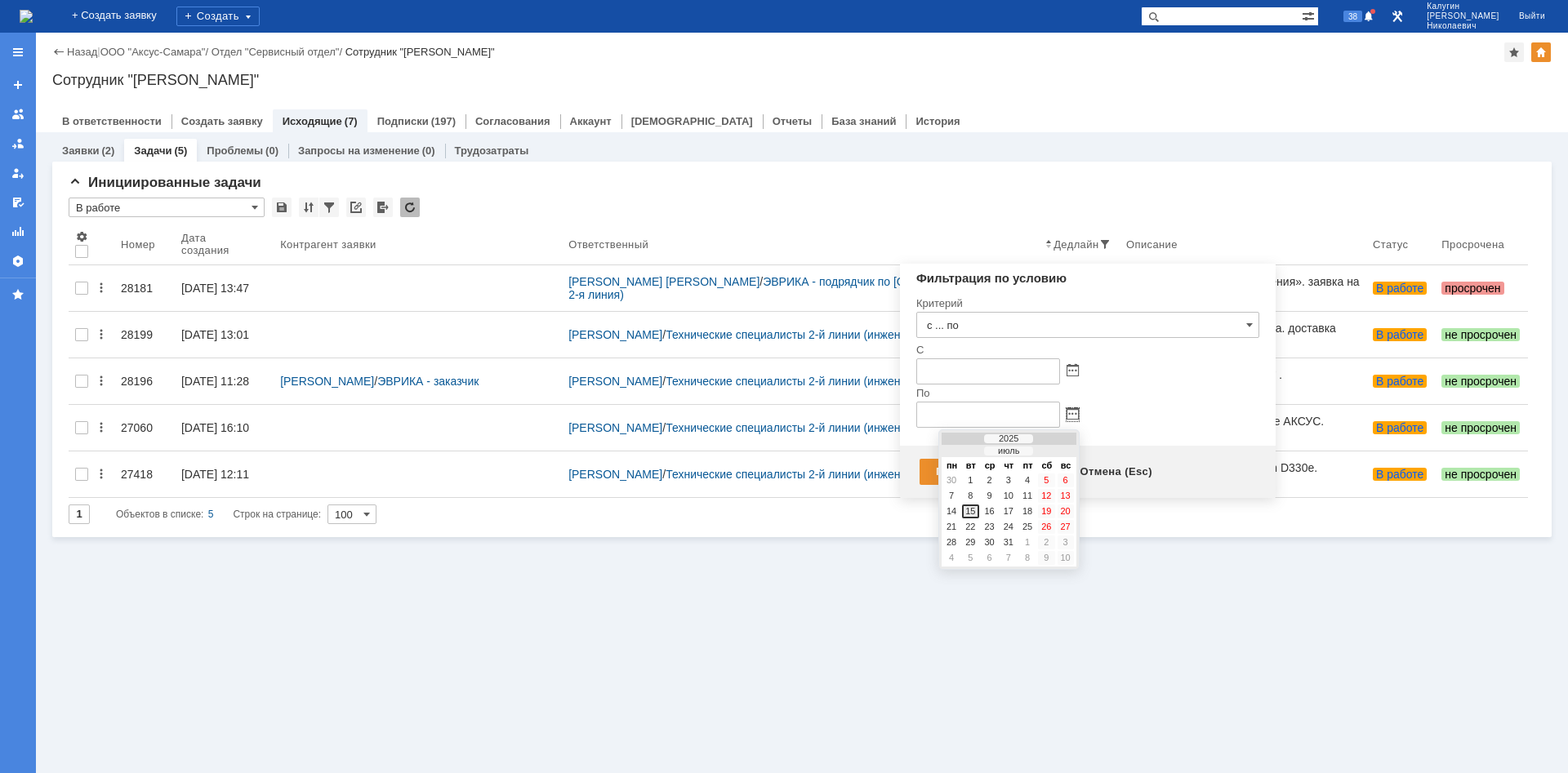 click on "15" at bounding box center [970, 511] 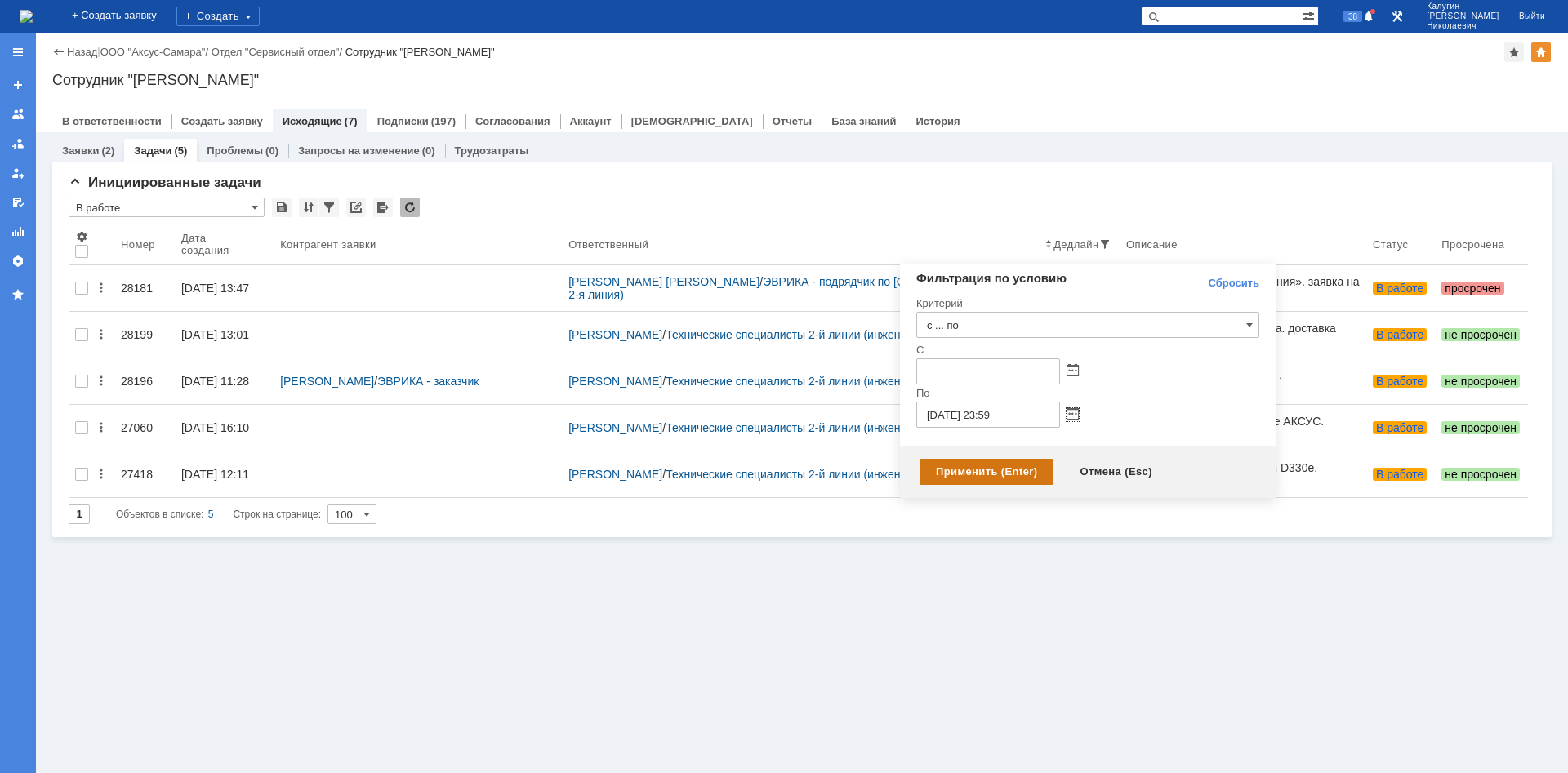 click on "Применить (Enter)" at bounding box center (987, 472) 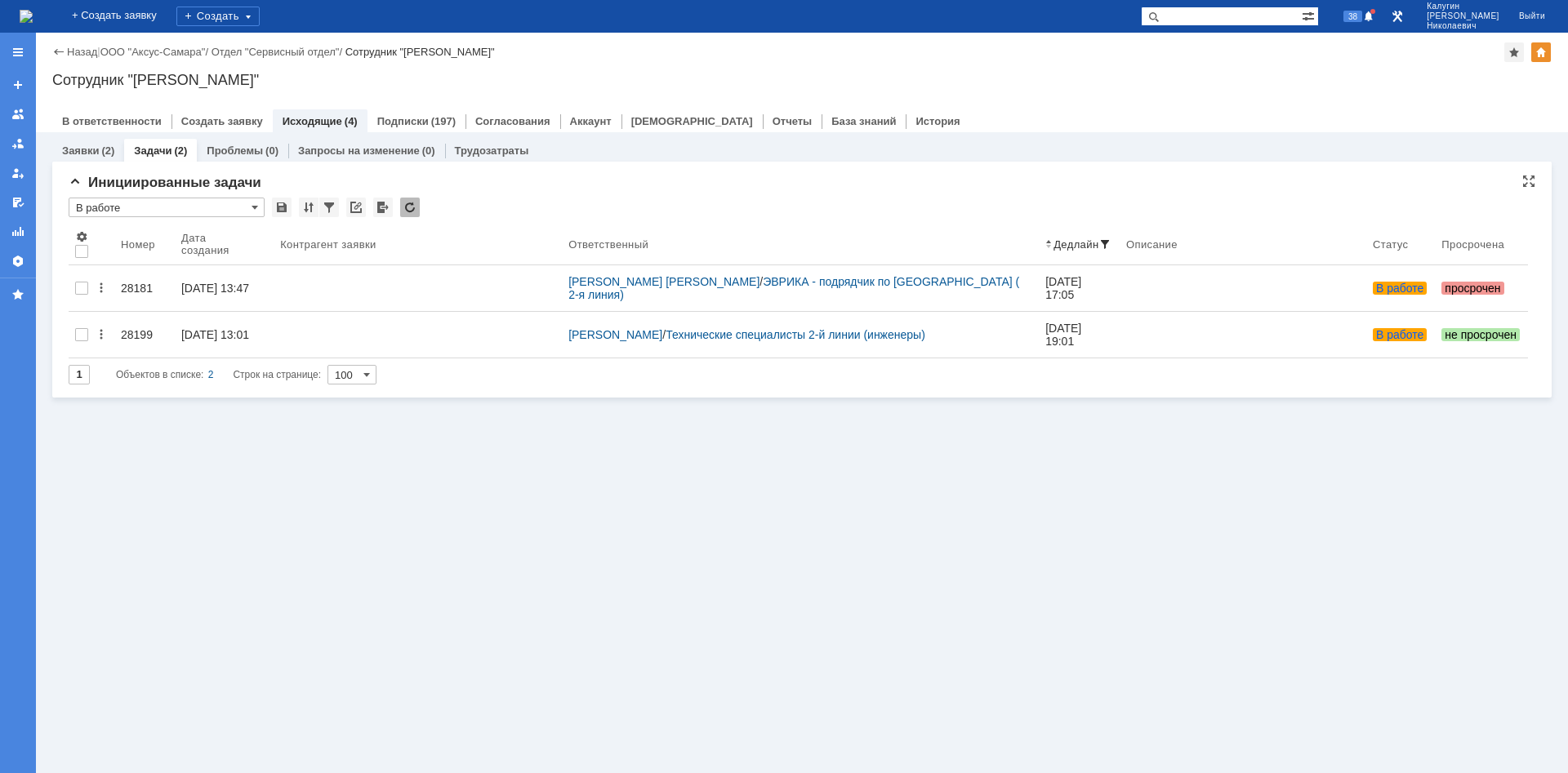 scroll, scrollTop: 0, scrollLeft: 0, axis: both 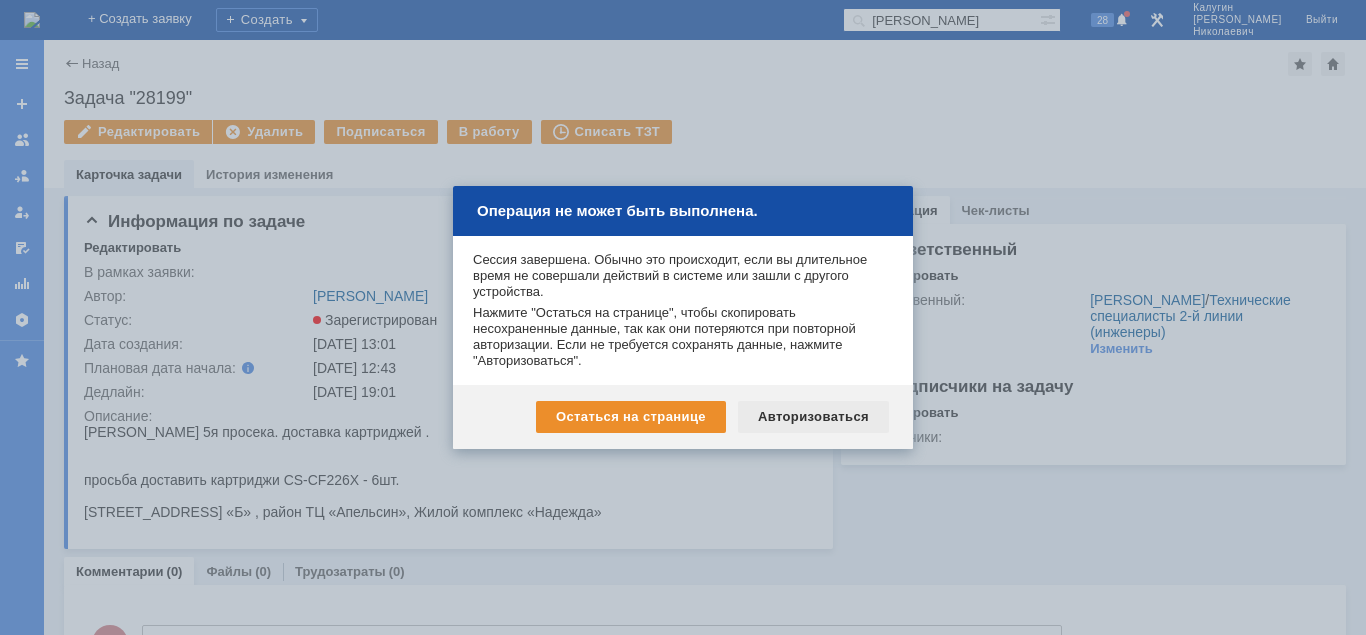 click on "Авторизоваться" at bounding box center [813, 417] 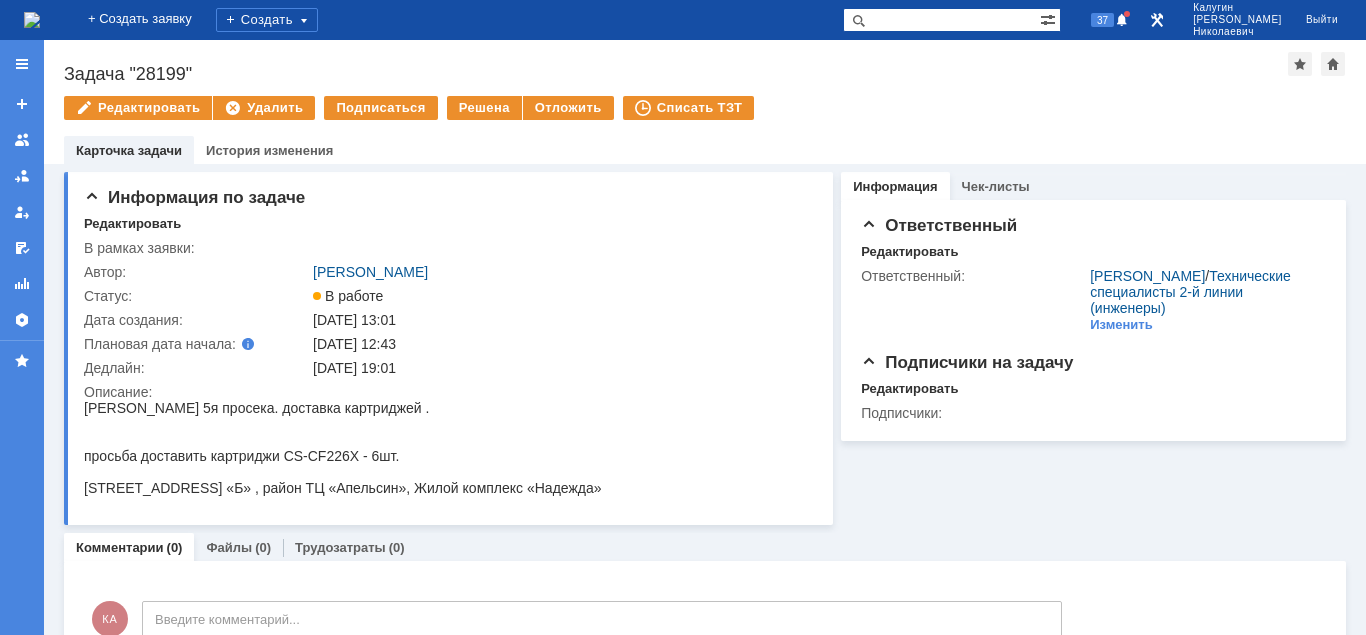 scroll, scrollTop: 0, scrollLeft: 0, axis: both 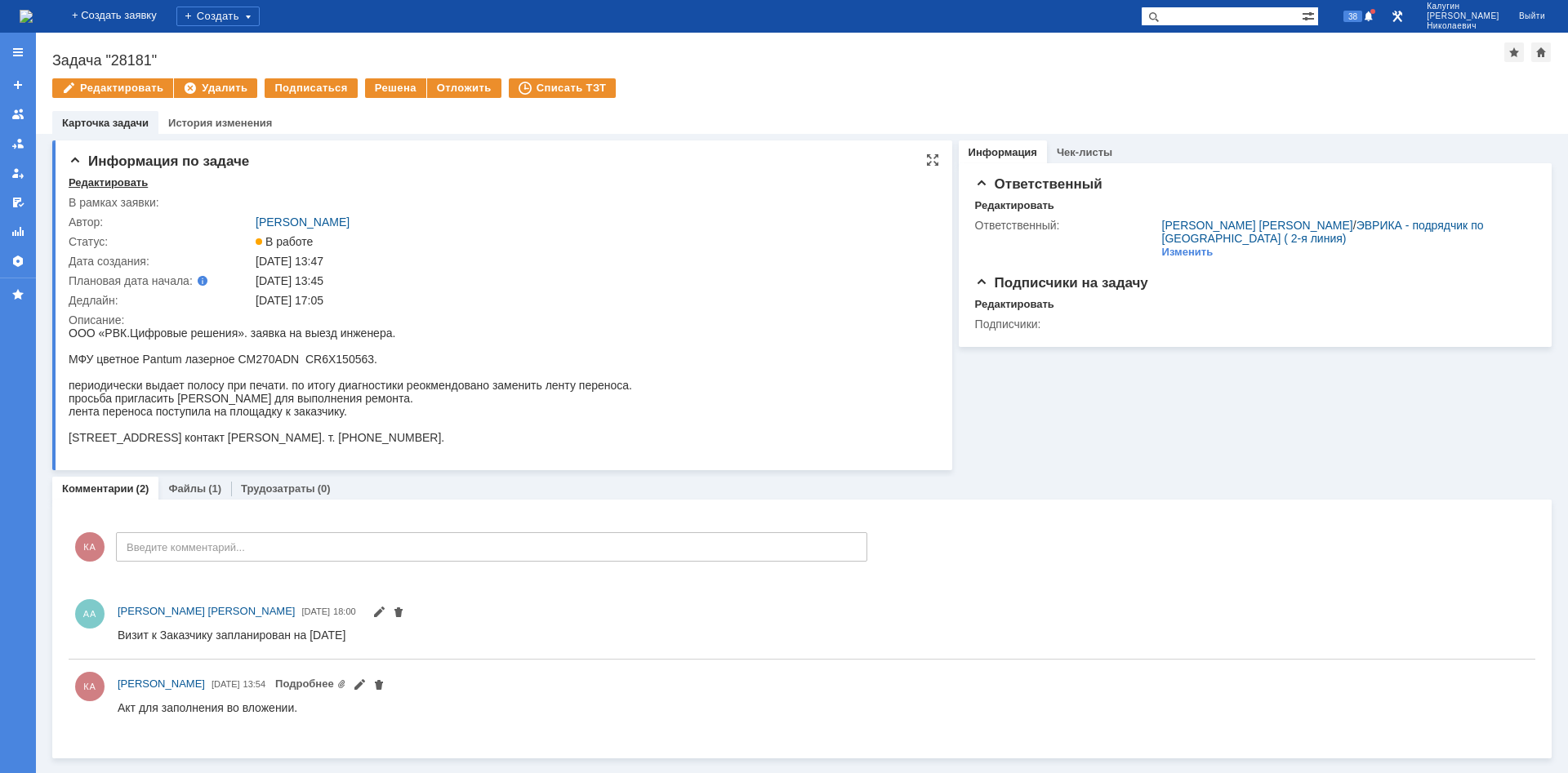 click on "Редактировать" at bounding box center (108, 183) 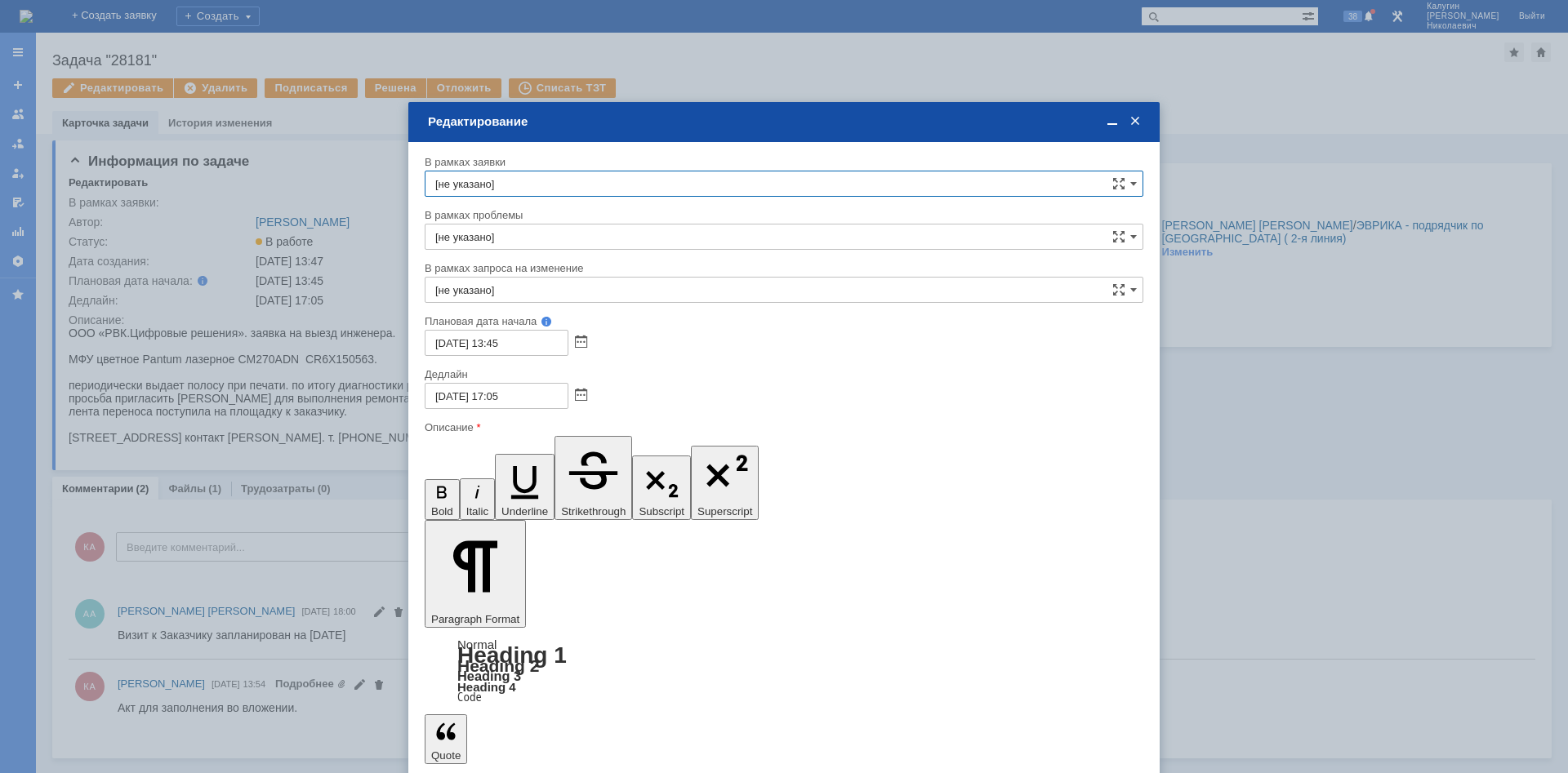 scroll, scrollTop: 0, scrollLeft: 0, axis: both 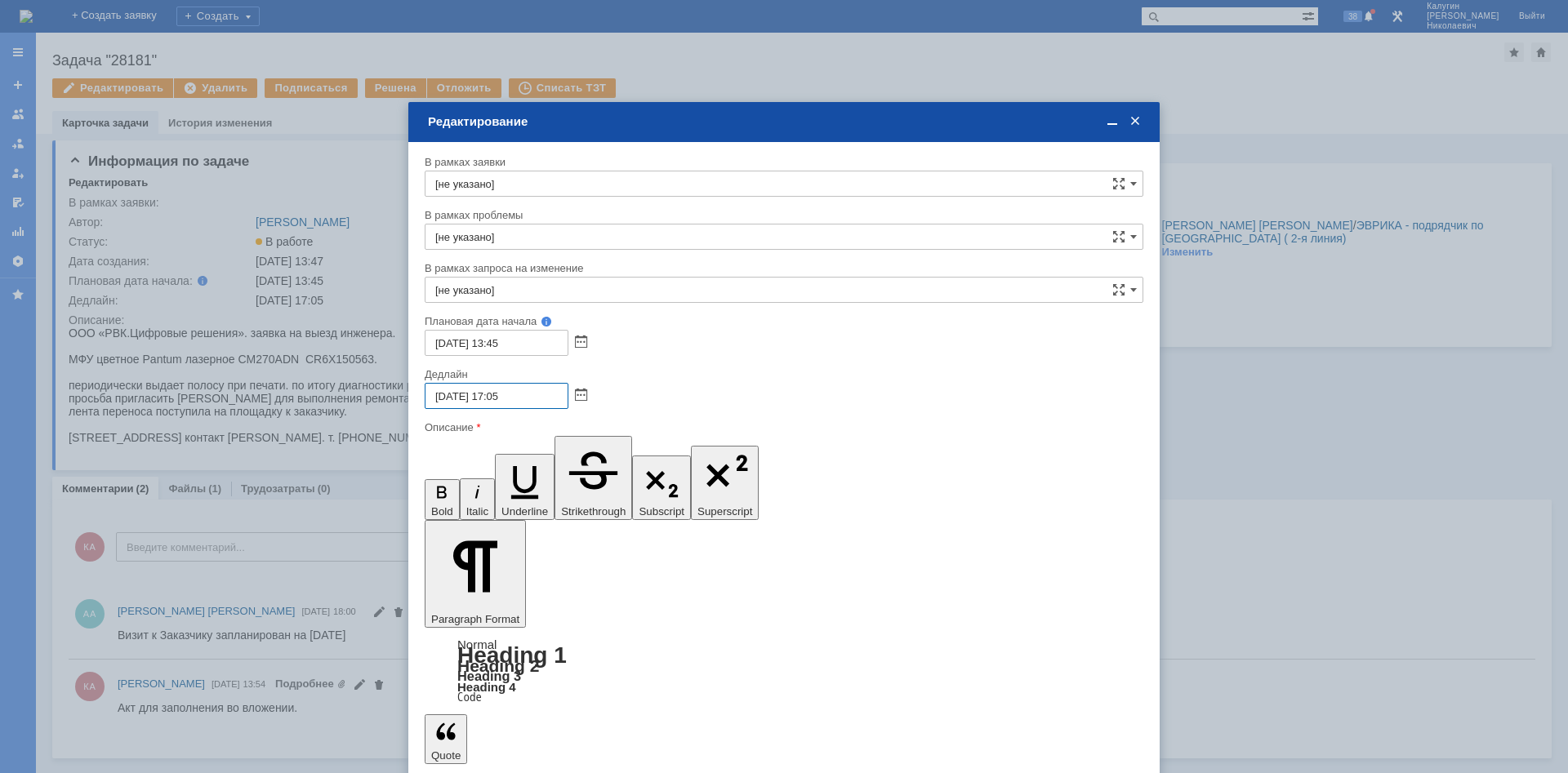 drag, startPoint x: 444, startPoint y: 393, endPoint x: 436, endPoint y: 399, distance: 10 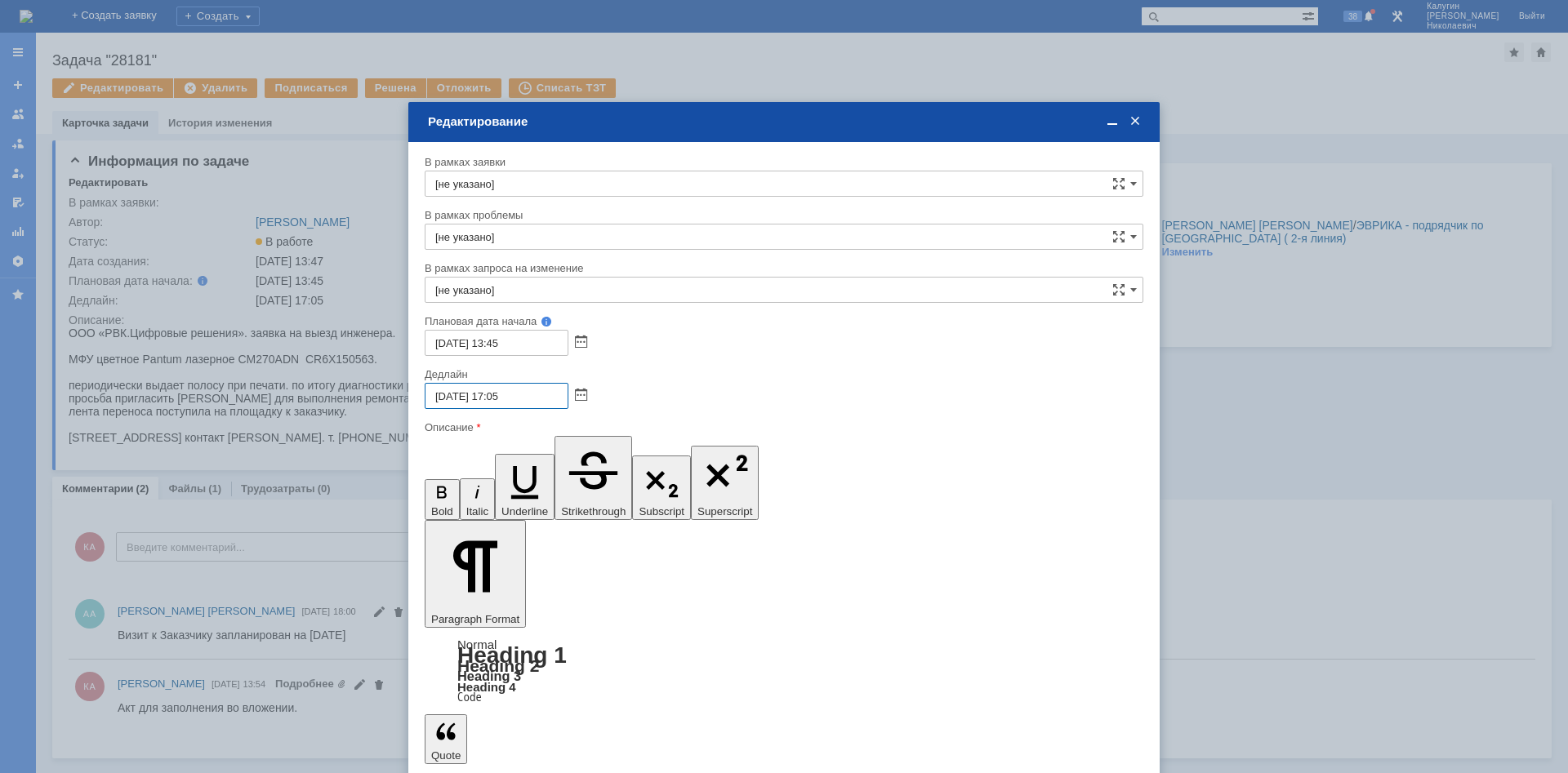 click on "16.07.2025 17:05" at bounding box center (497, 396) 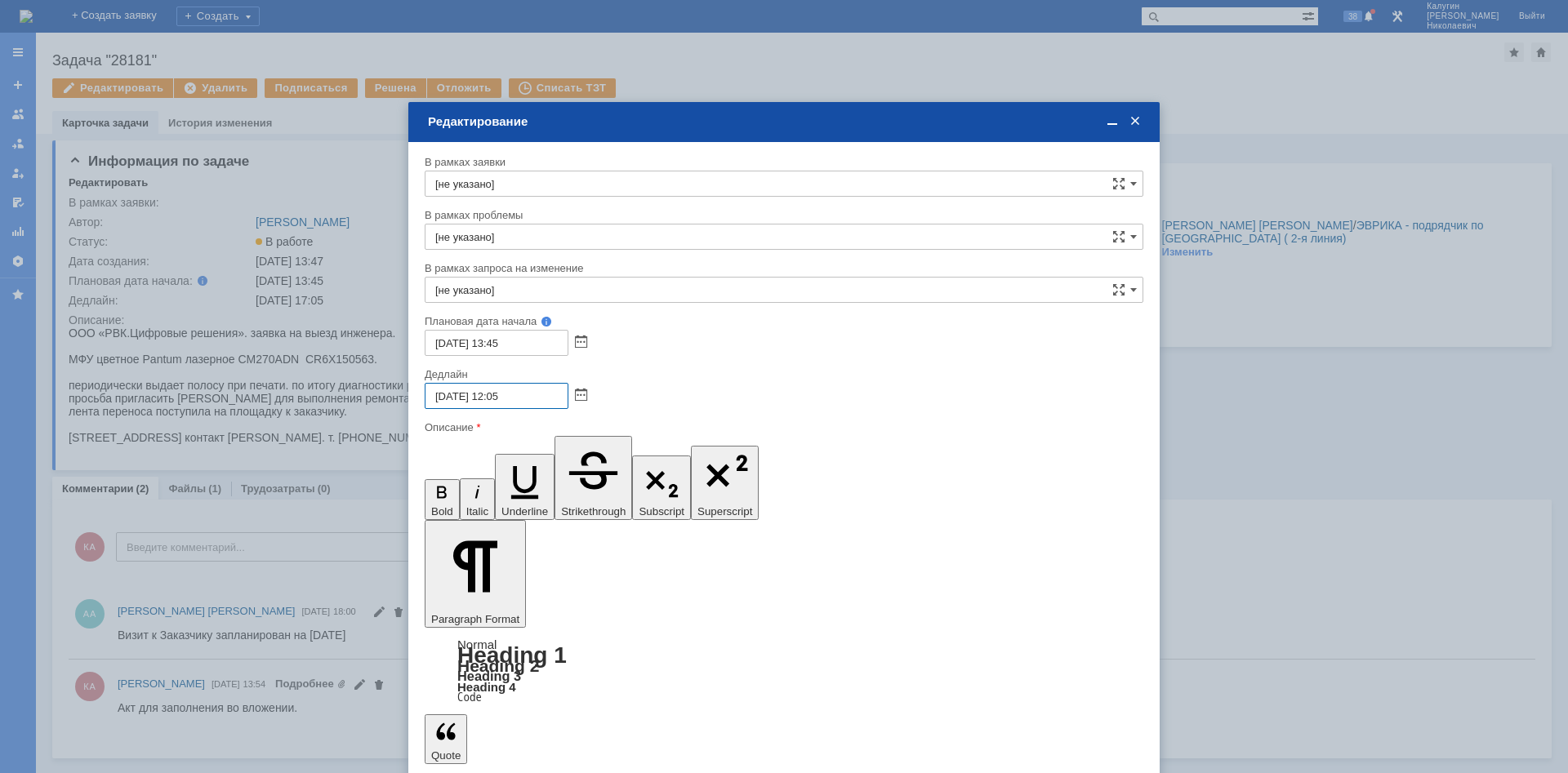 type on "16.07.2025 12:05" 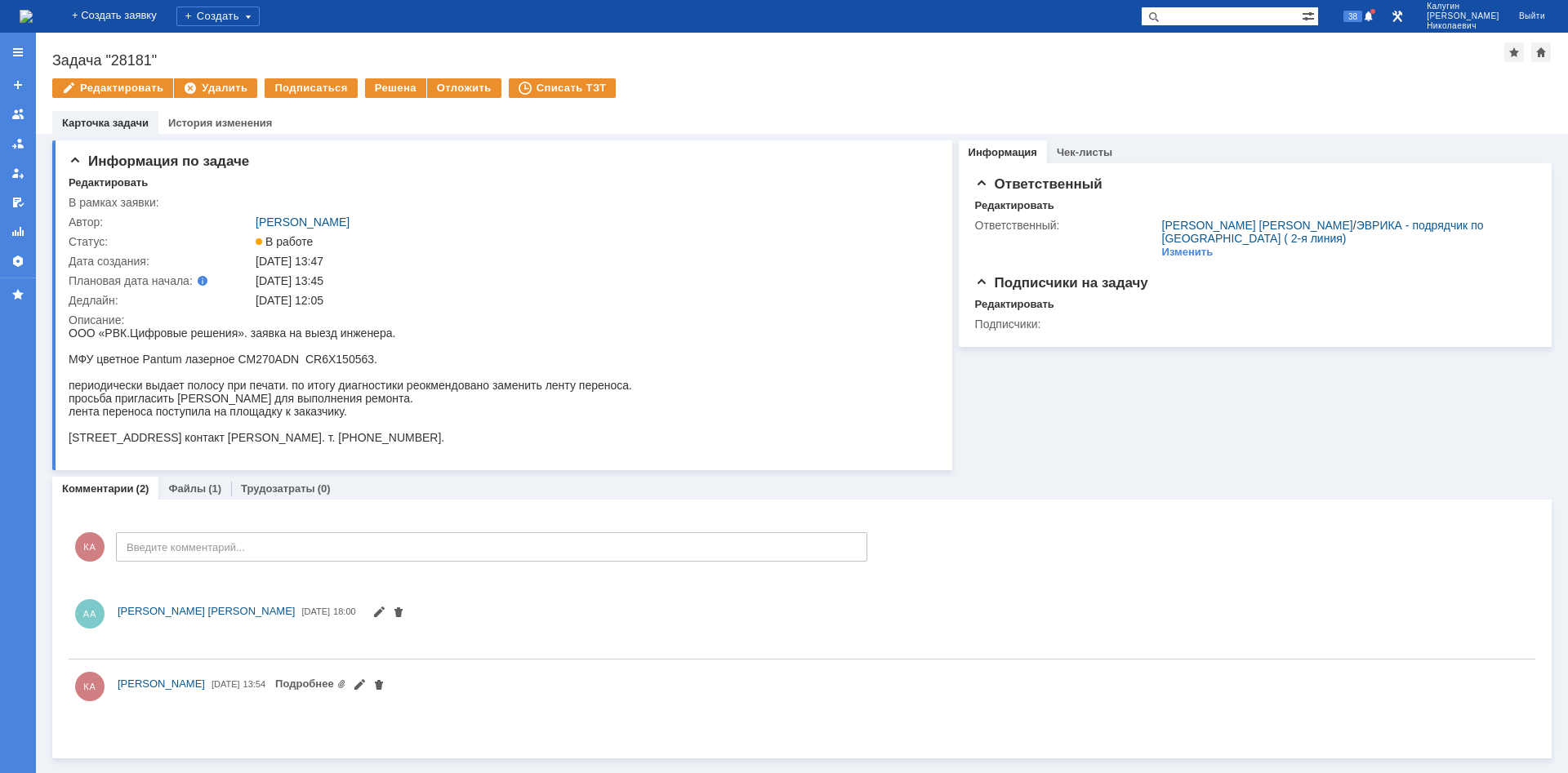scroll, scrollTop: 0, scrollLeft: 0, axis: both 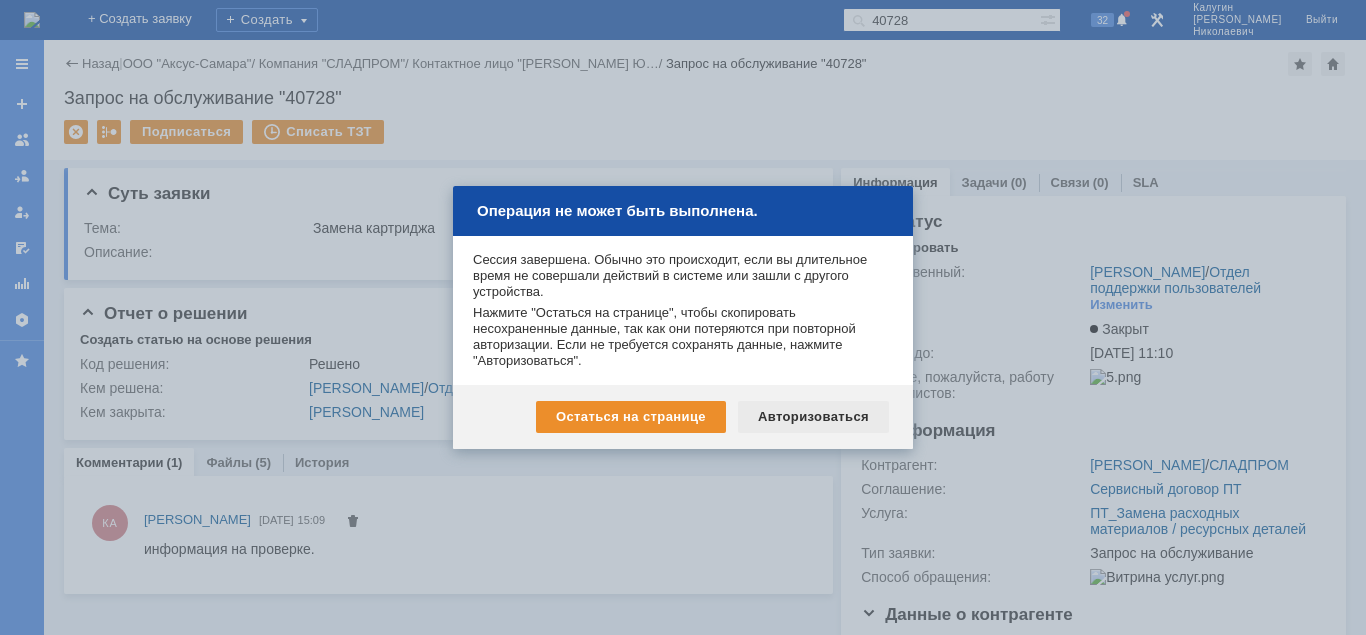 click on "Авторизоваться" at bounding box center [813, 417] 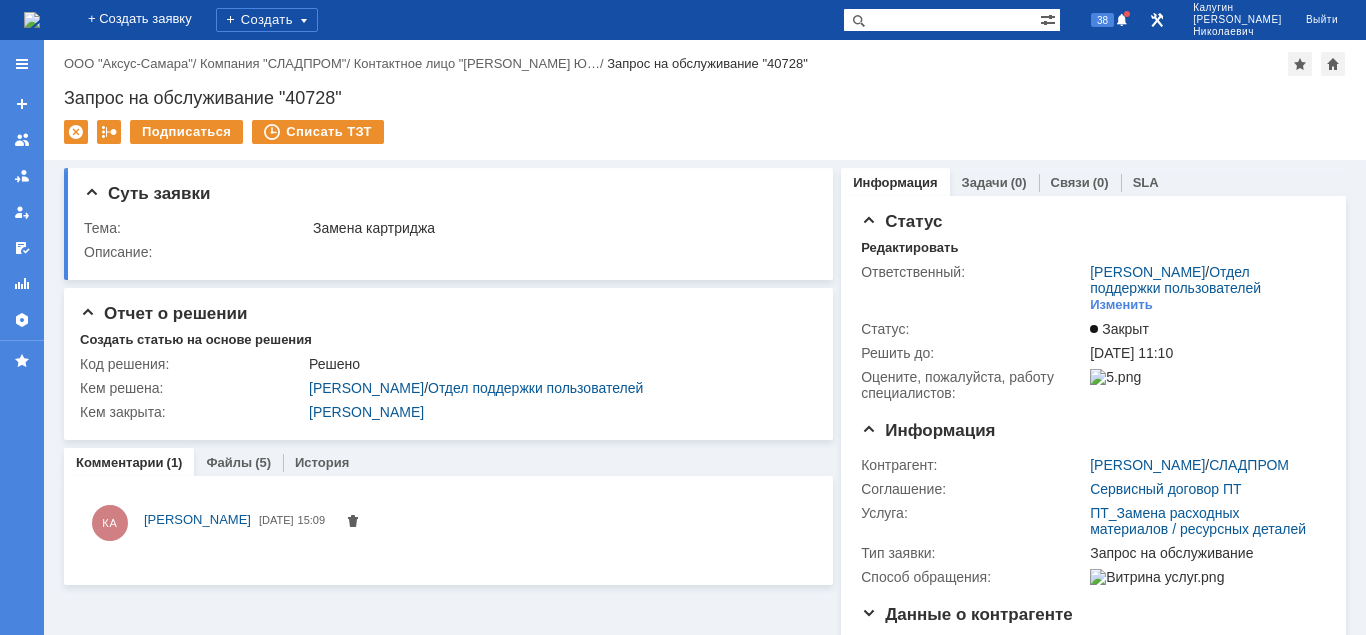 scroll, scrollTop: 0, scrollLeft: 0, axis: both 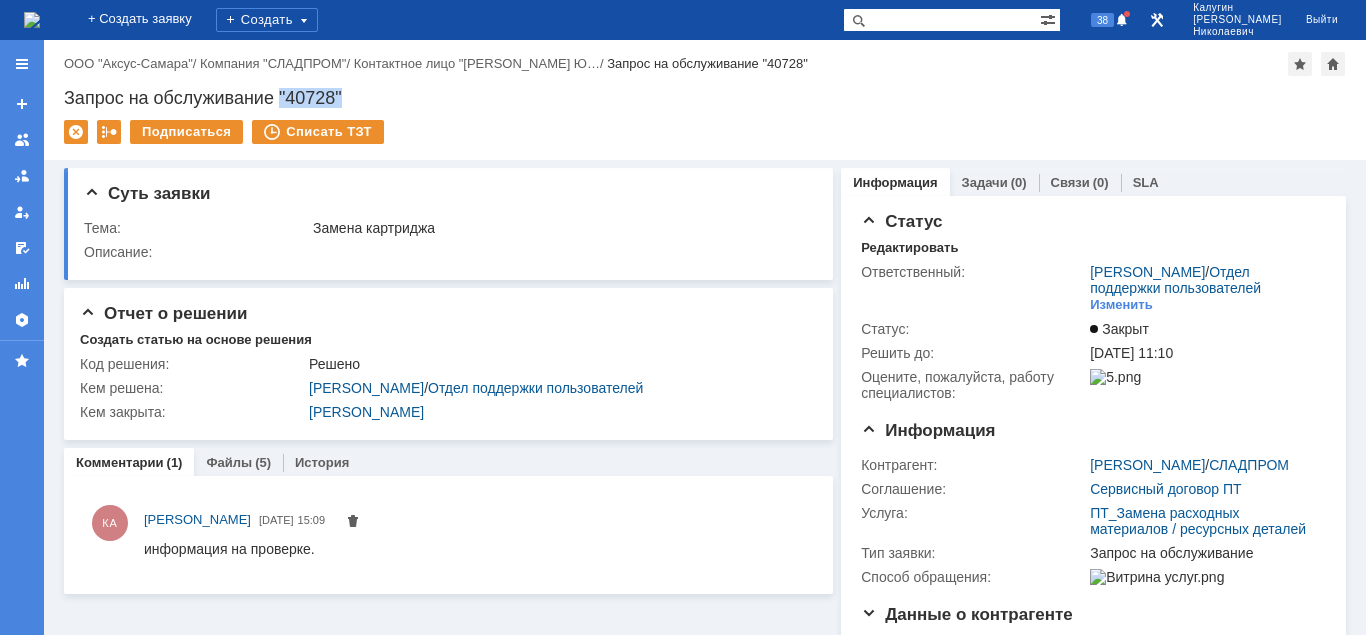 drag, startPoint x: 344, startPoint y: 90, endPoint x: 237, endPoint y: 118, distance: 110.60289 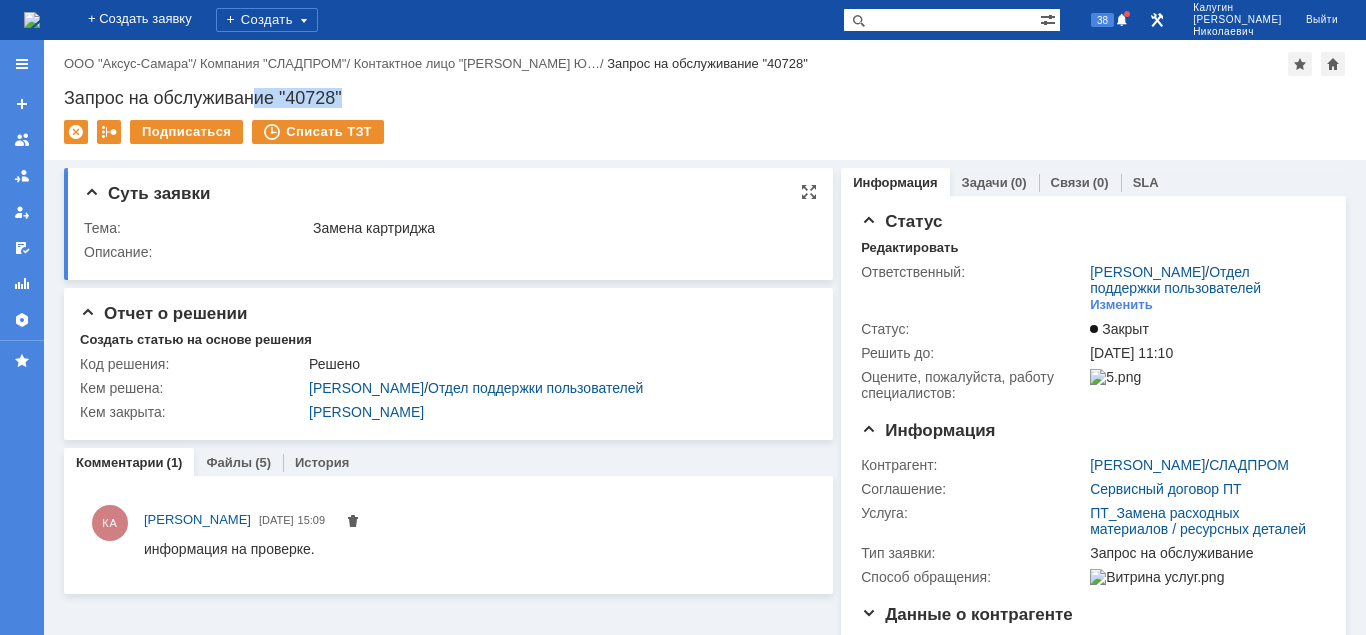 copy on "ие "40728"" 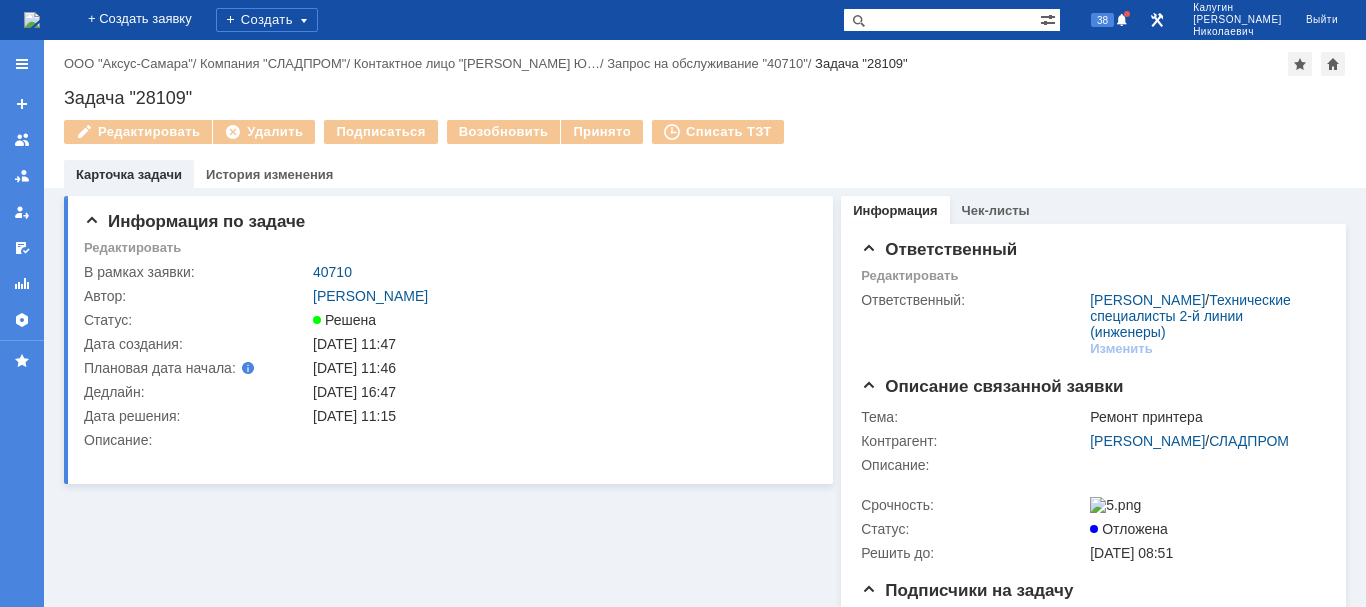 scroll, scrollTop: 0, scrollLeft: 0, axis: both 